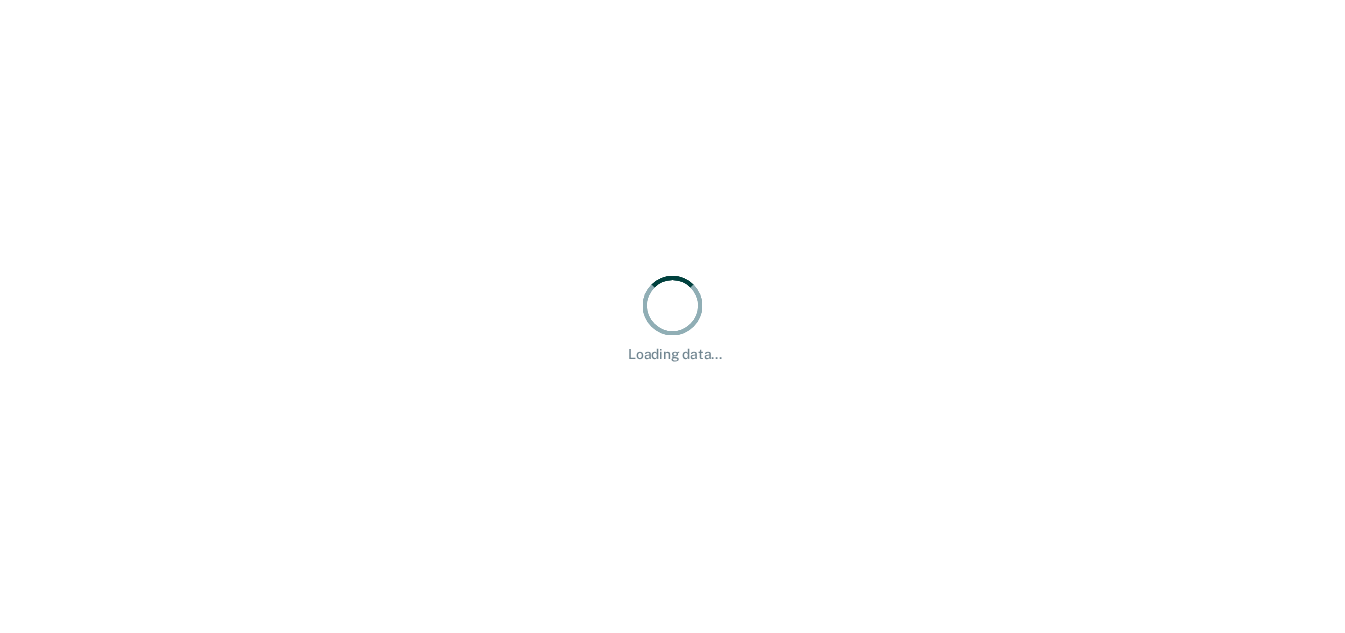 scroll, scrollTop: 0, scrollLeft: 0, axis: both 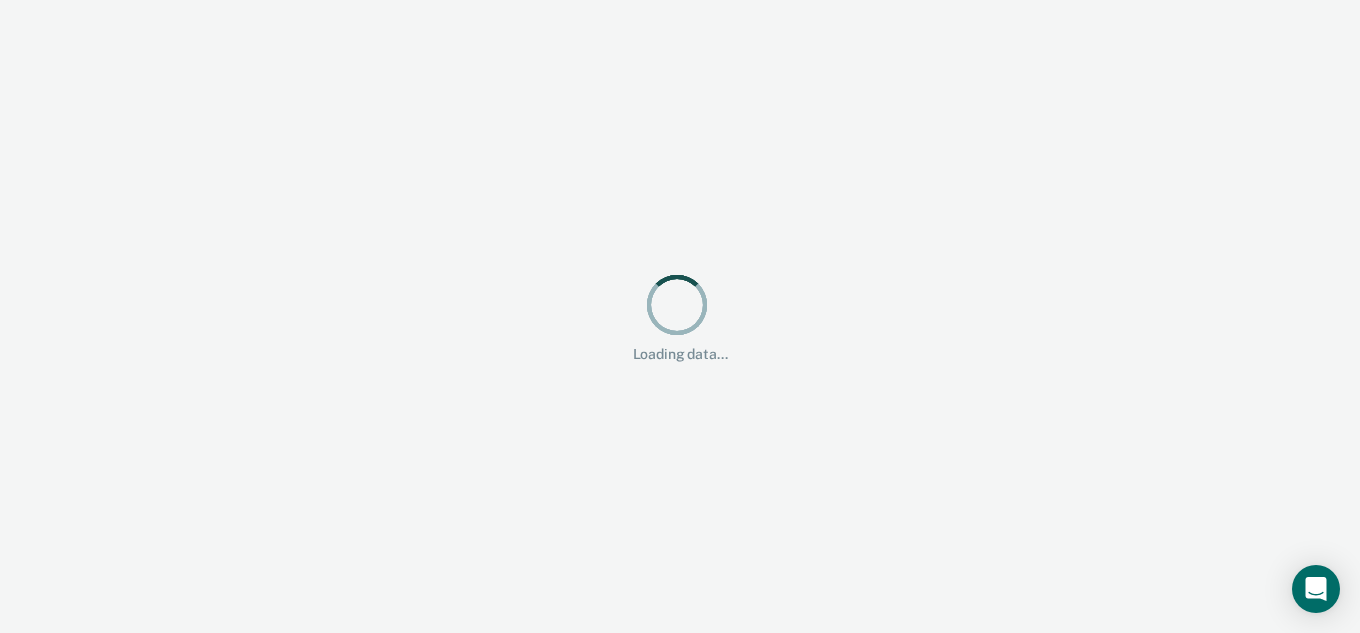 drag, startPoint x: 867, startPoint y: 246, endPoint x: 677, endPoint y: 216, distance: 192.35384 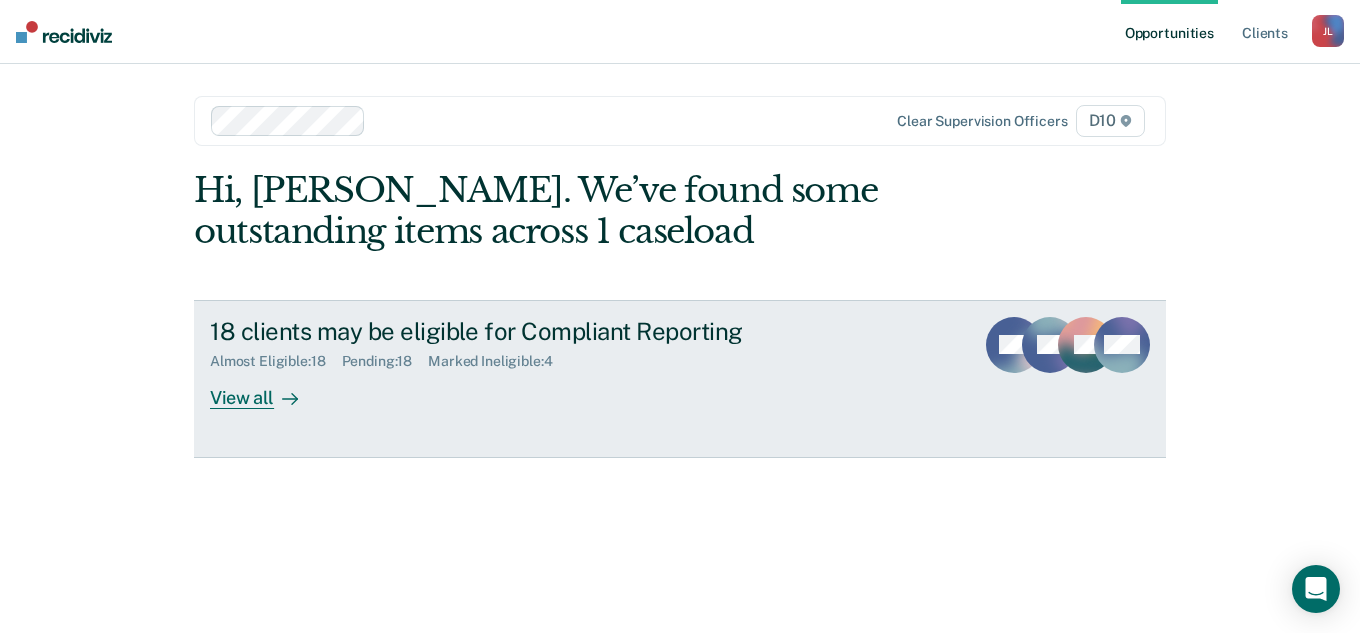 click on "View all" at bounding box center [266, 389] 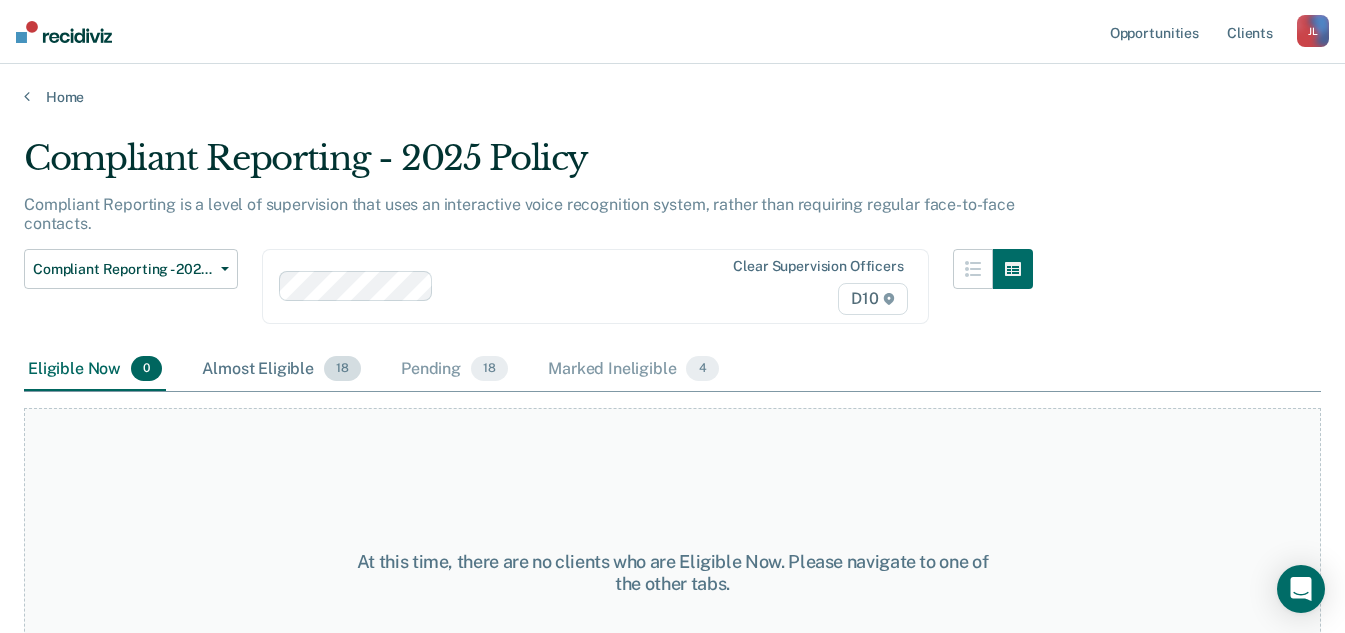 click on "Almost Eligible 18" at bounding box center [281, 370] 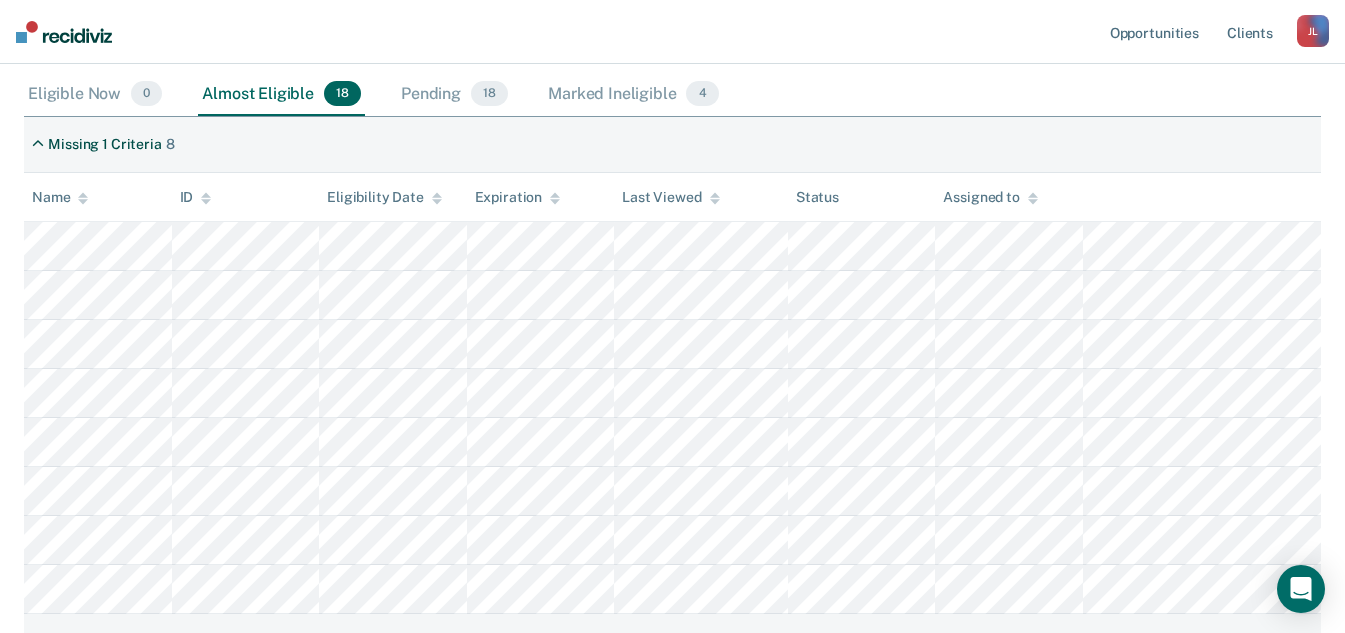 scroll, scrollTop: 300, scrollLeft: 0, axis: vertical 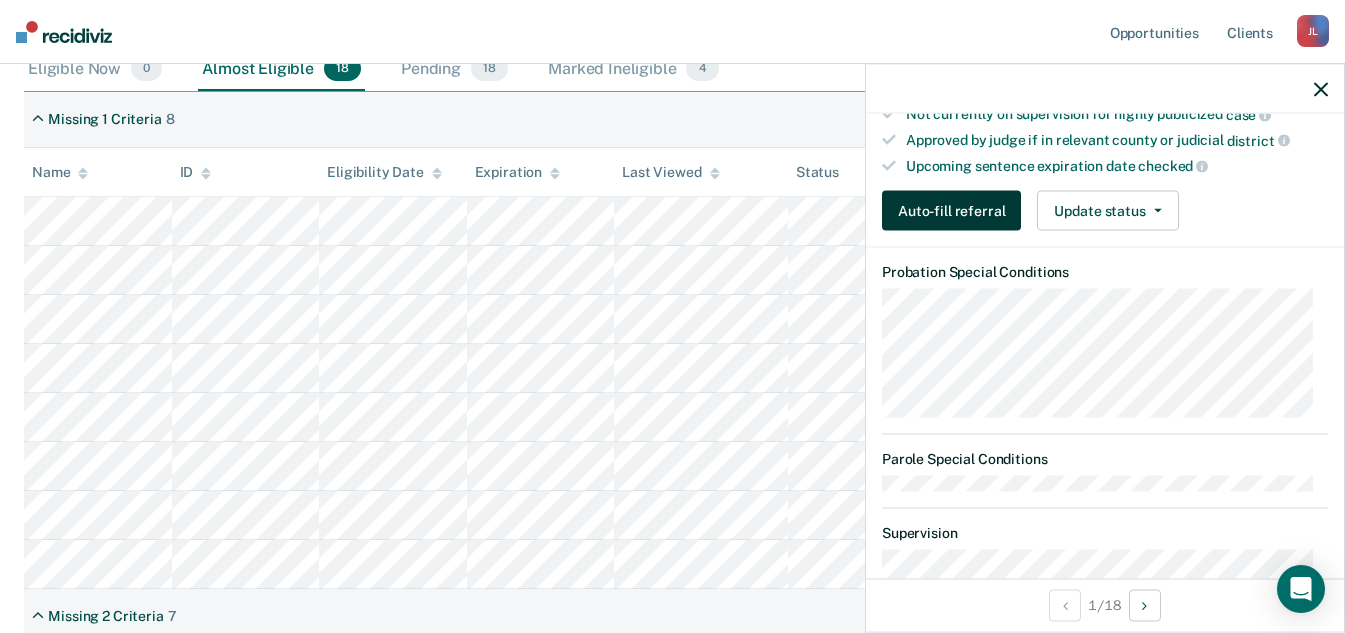click on "Auto-fill referral" at bounding box center [951, 211] 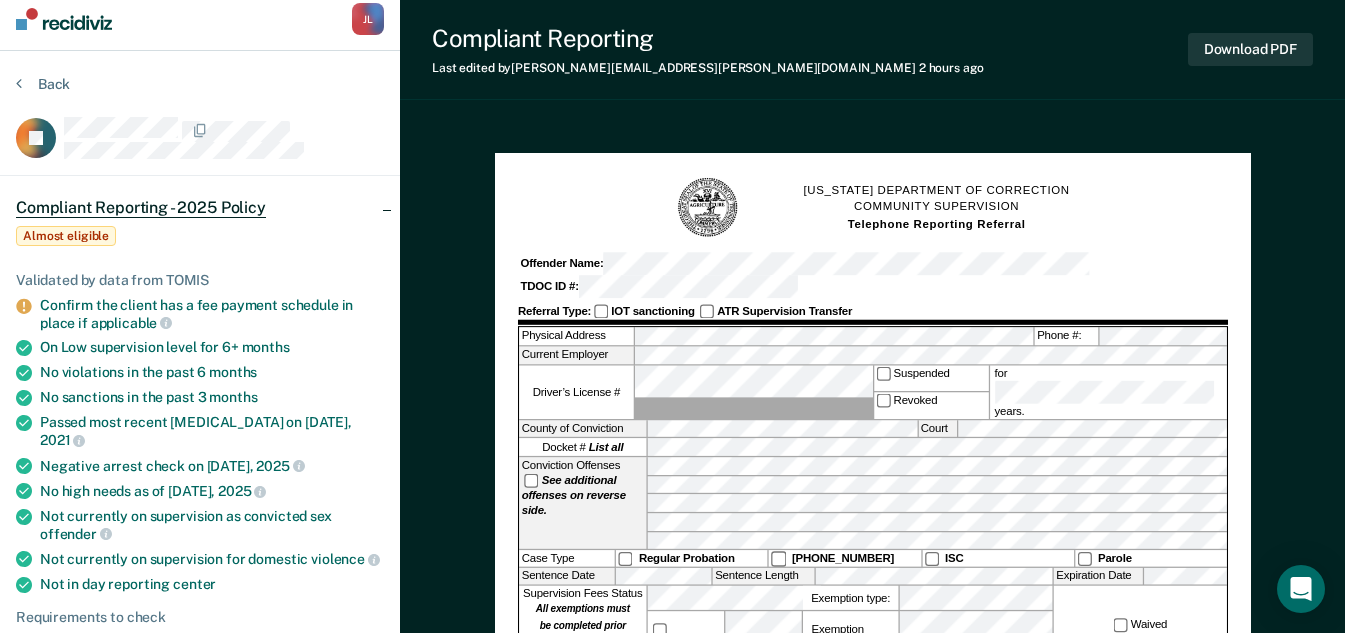 scroll, scrollTop: 200, scrollLeft: 0, axis: vertical 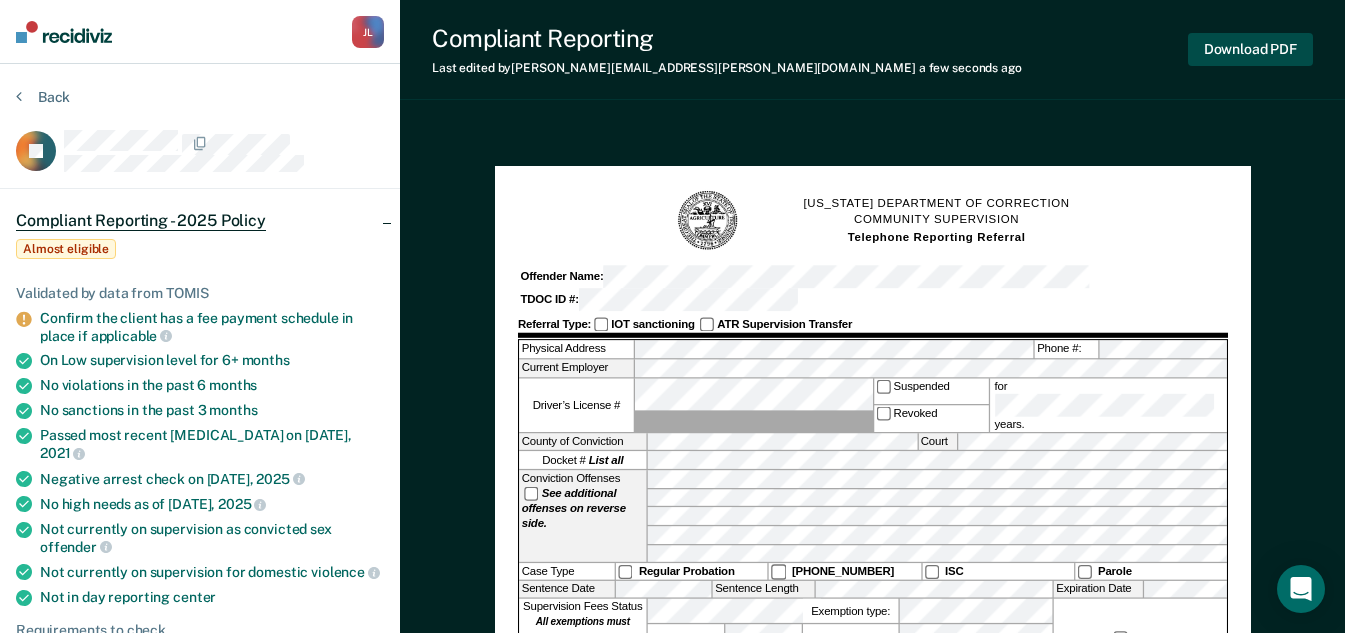 click on "Download PDF" at bounding box center [1250, 49] 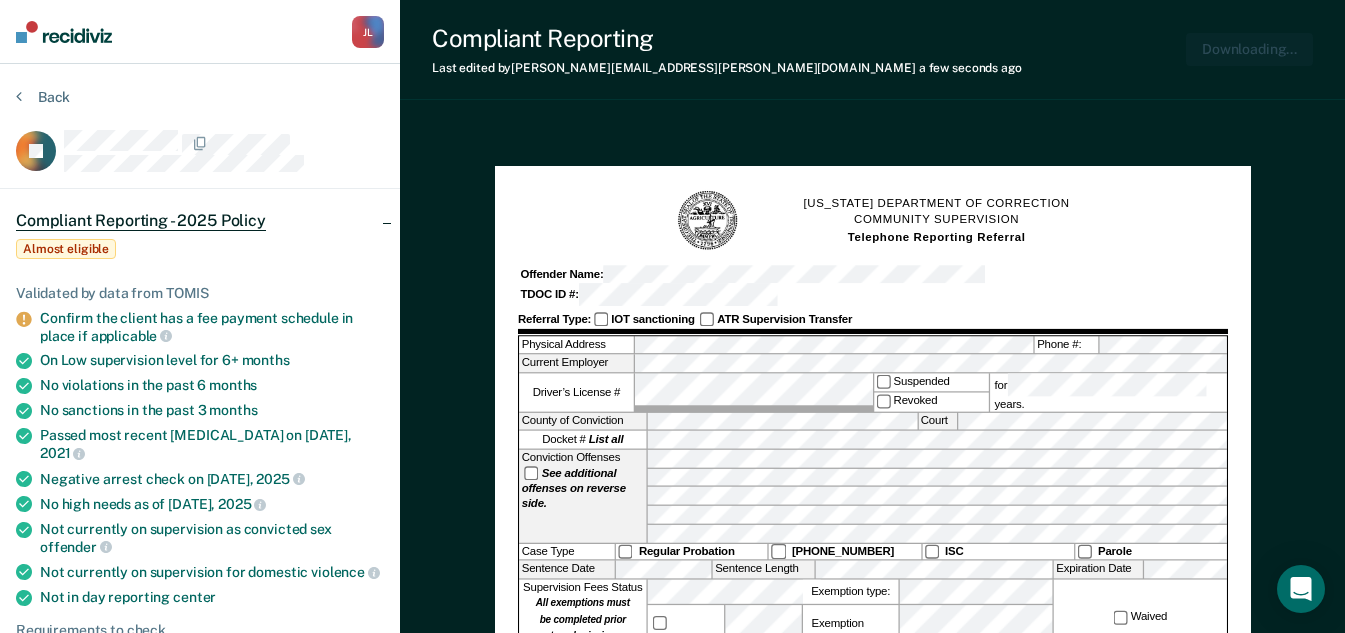 scroll, scrollTop: 0, scrollLeft: 0, axis: both 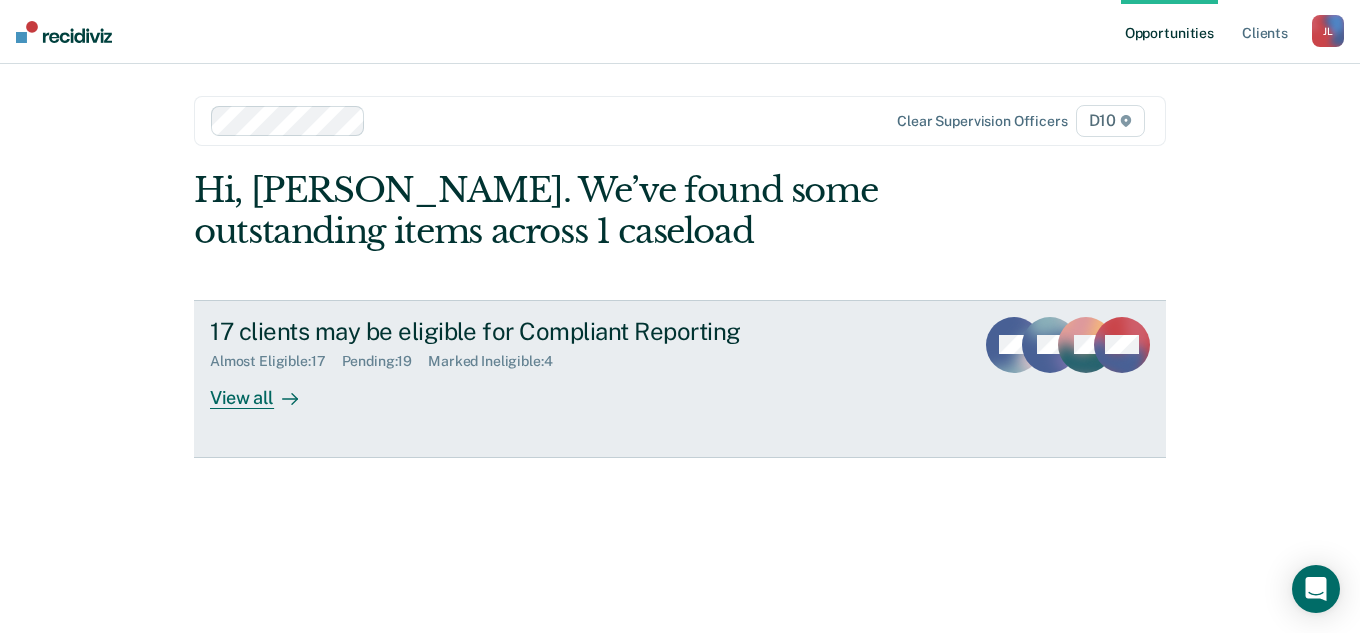 click on "Almost Eligible :  17" at bounding box center [276, 361] 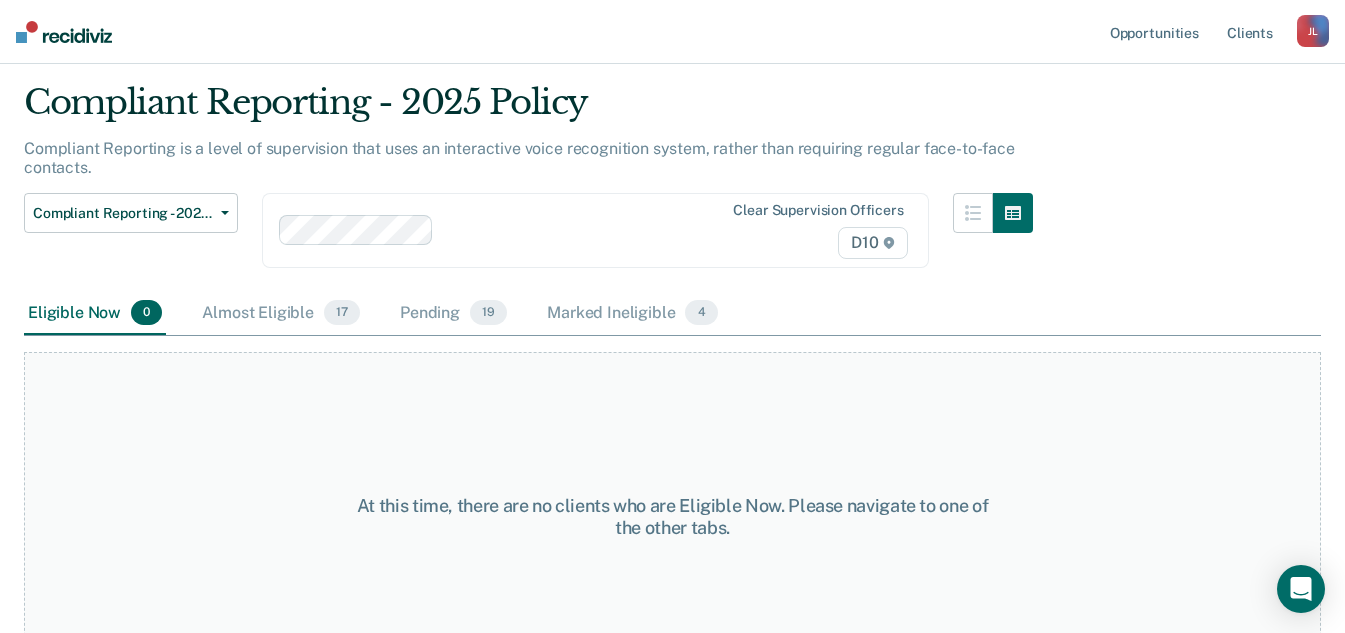 scroll, scrollTop: 104, scrollLeft: 0, axis: vertical 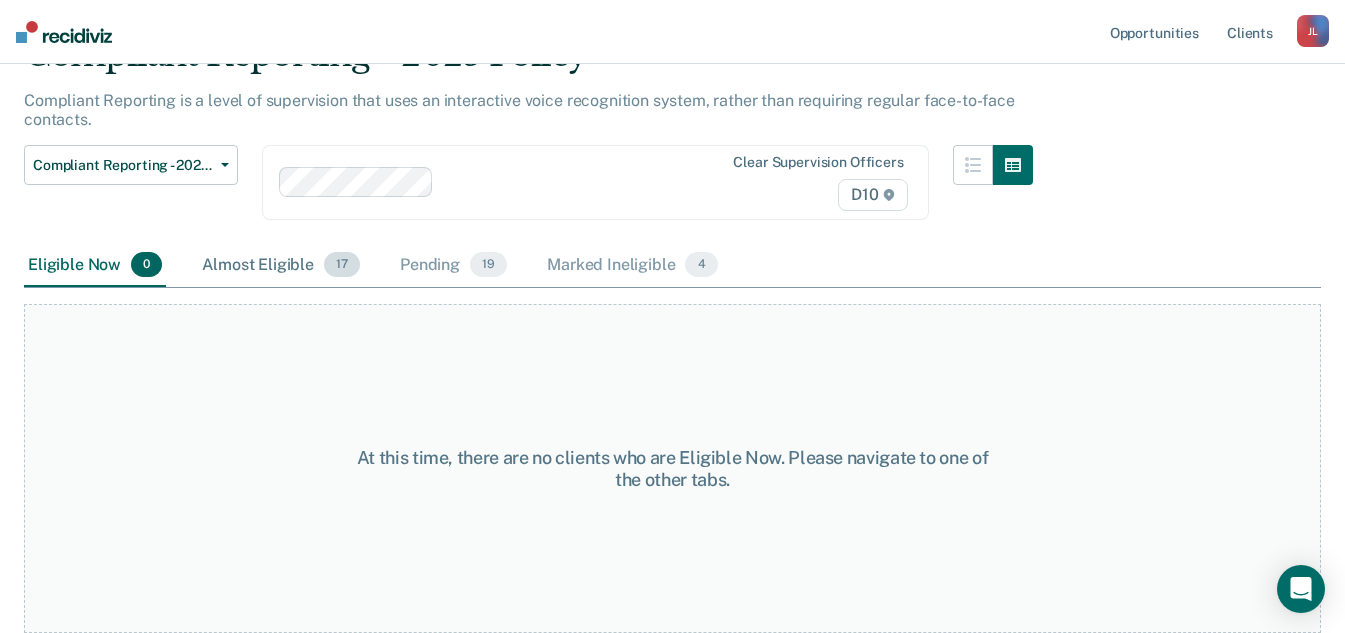 click on "Almost Eligible 17" at bounding box center (281, 266) 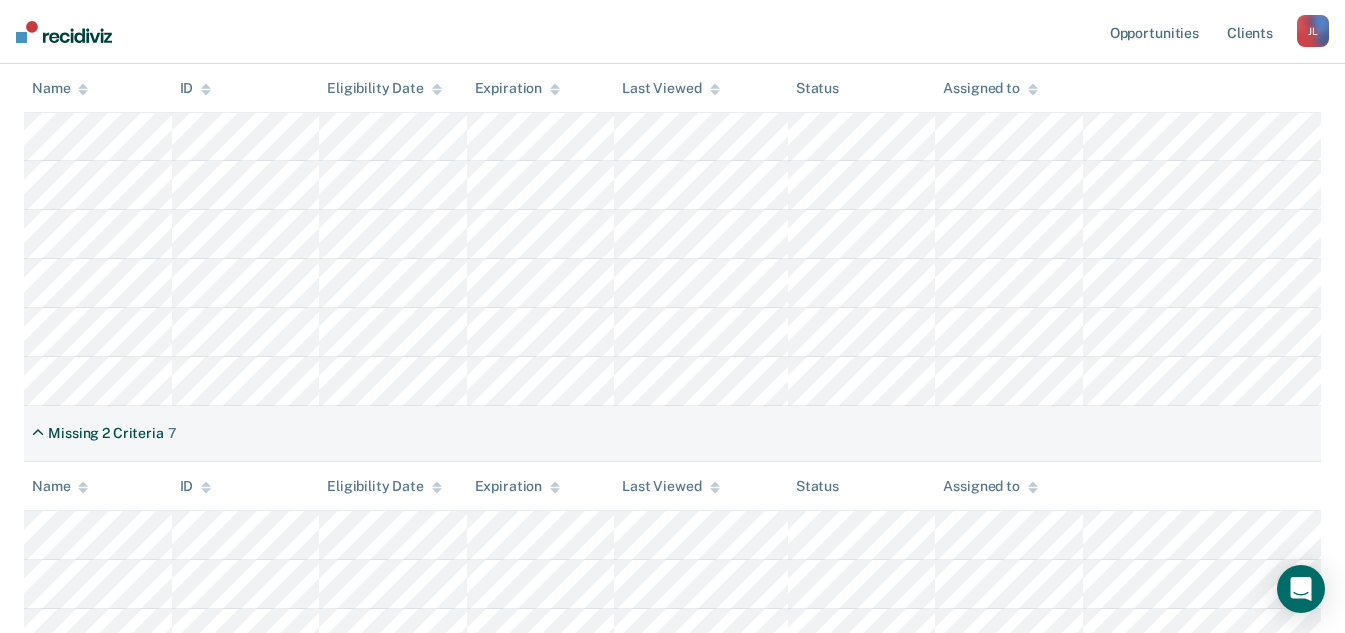 scroll, scrollTop: 404, scrollLeft: 0, axis: vertical 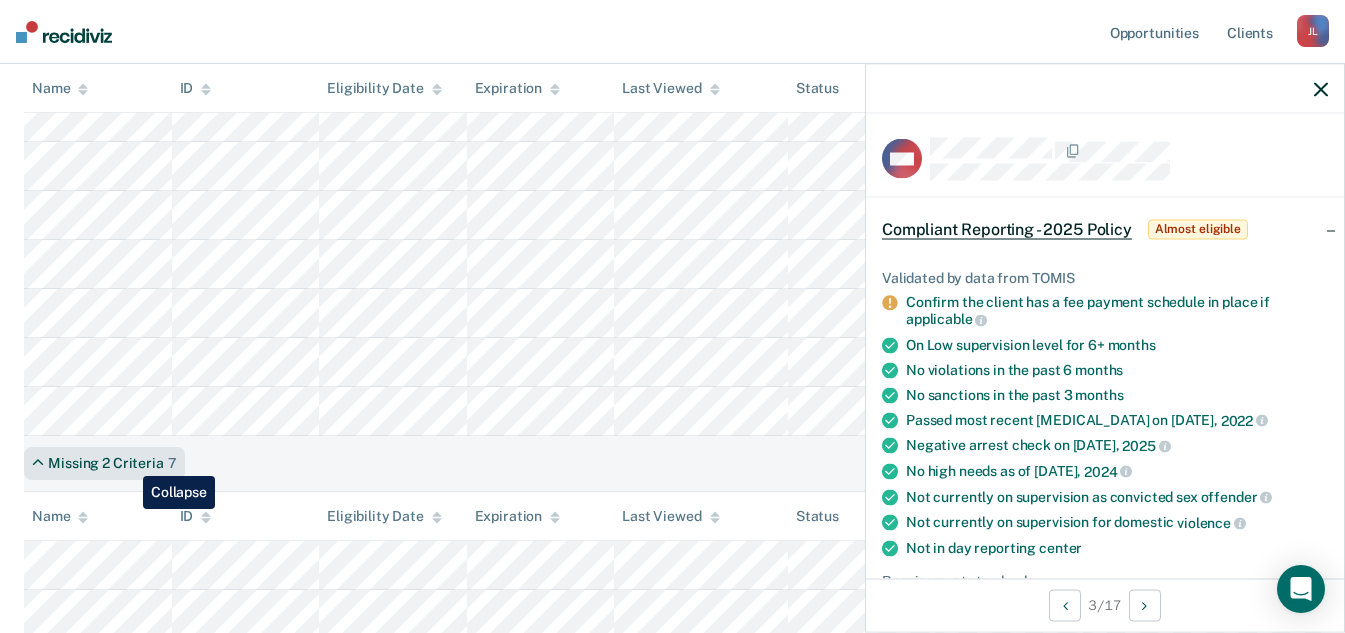 click on "Missing 2 Criteria" at bounding box center (105, 463) 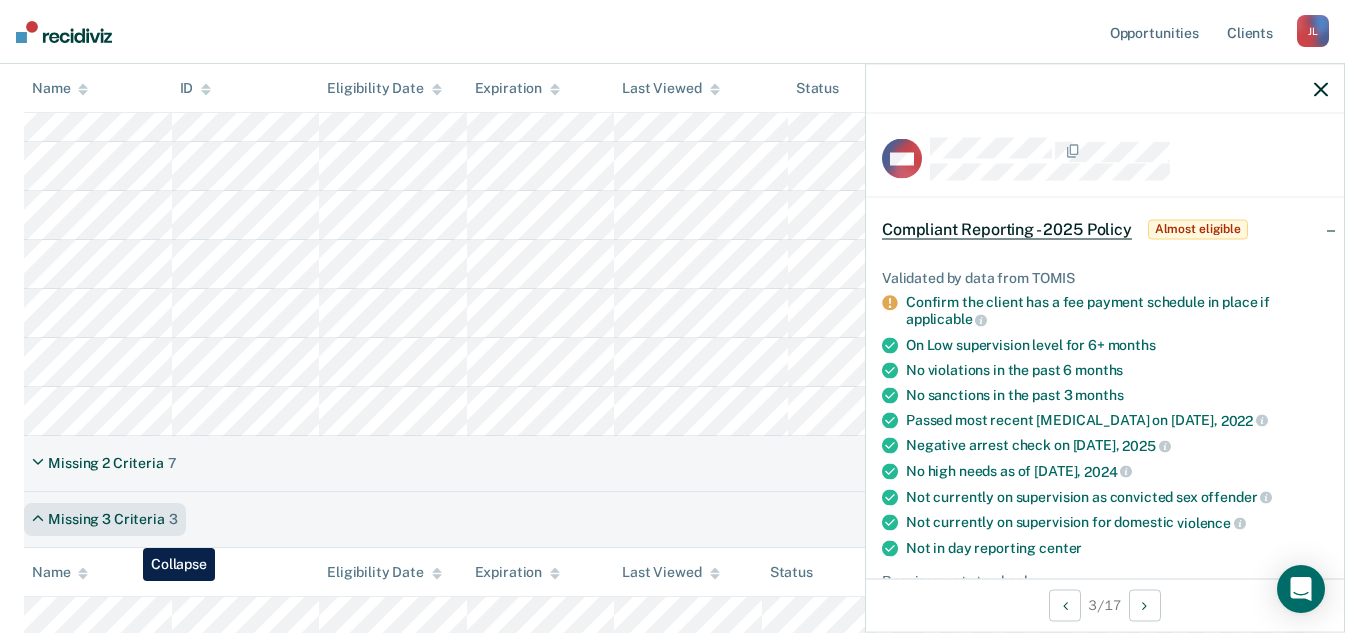 click on "Missing 3 Criteria 3" at bounding box center [105, 519] 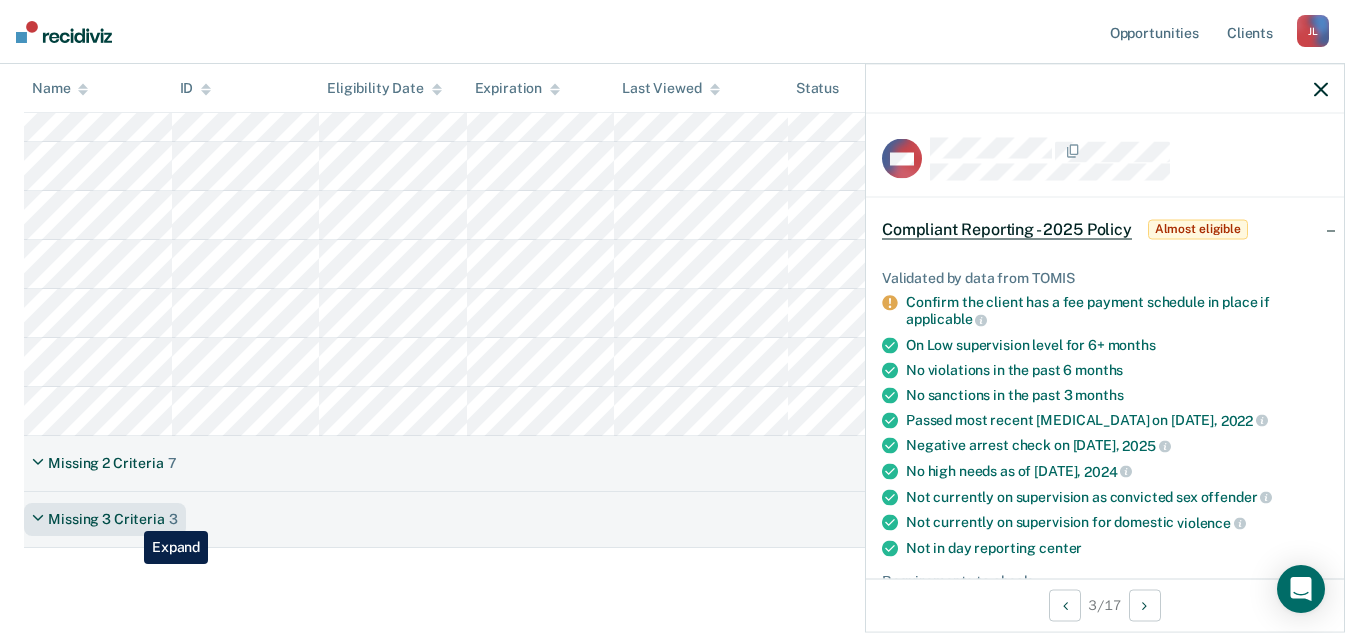 click on "Missing 3 Criteria" at bounding box center [106, 519] 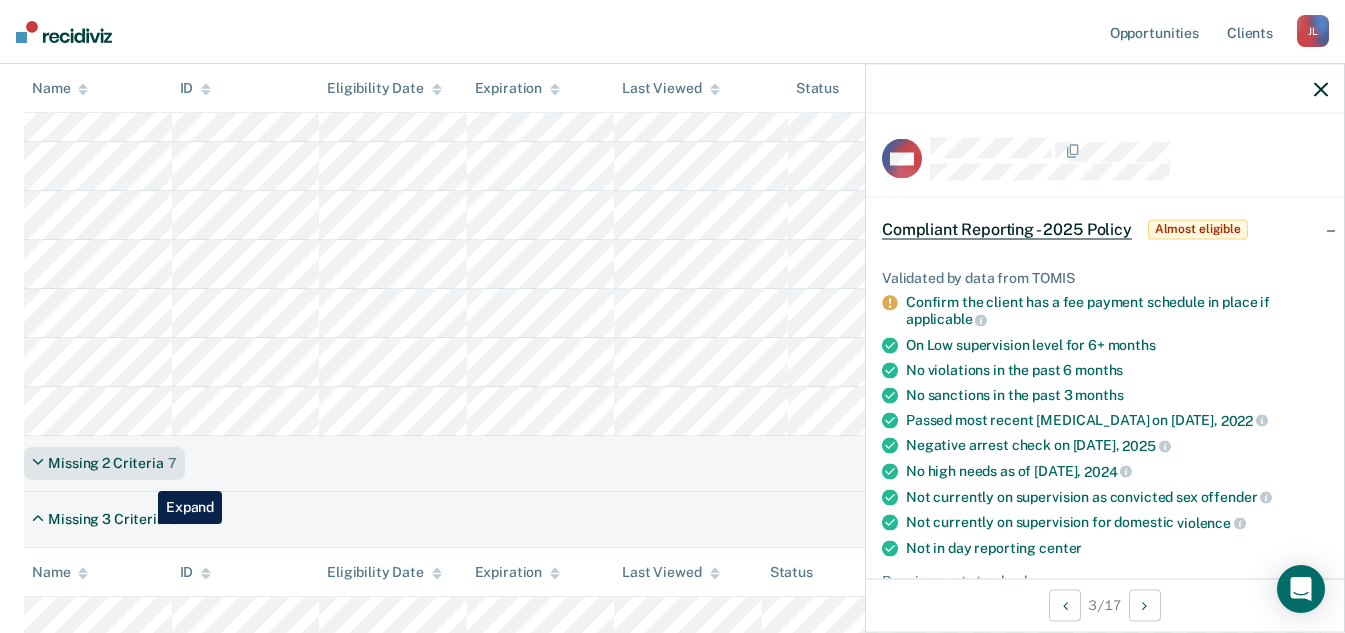 click on "Missing 2 Criteria" at bounding box center (105, 463) 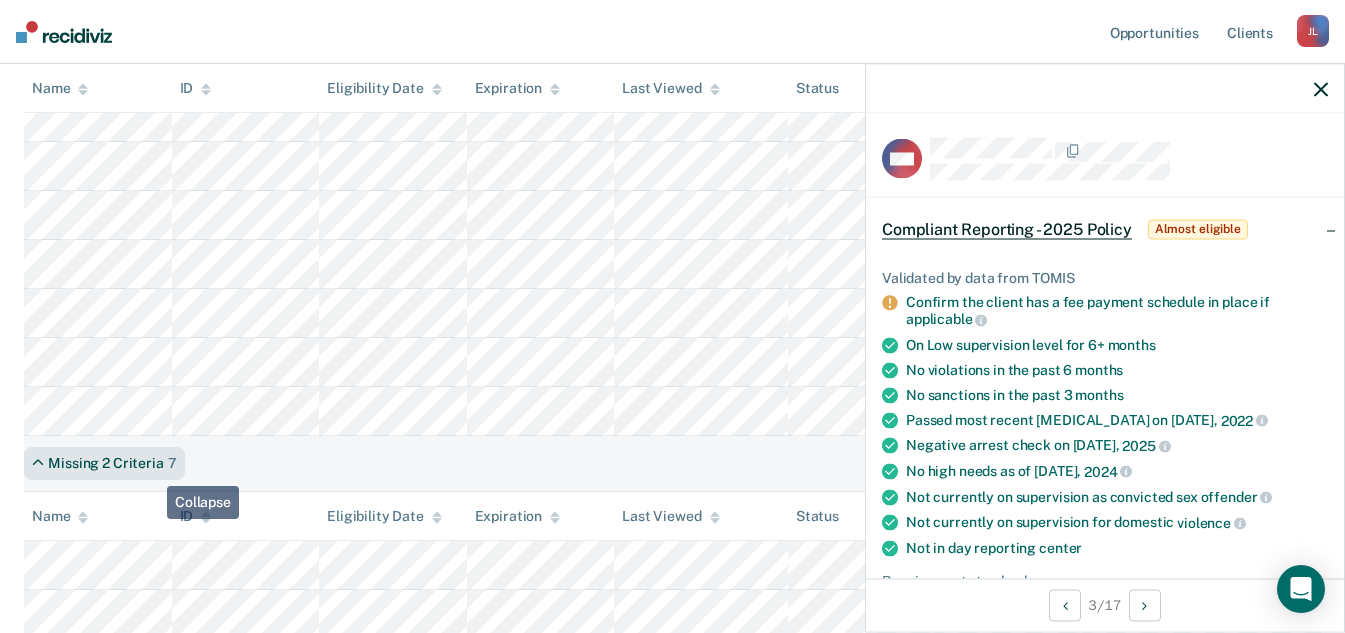 click on "Missing 2 Criteria" at bounding box center [105, 463] 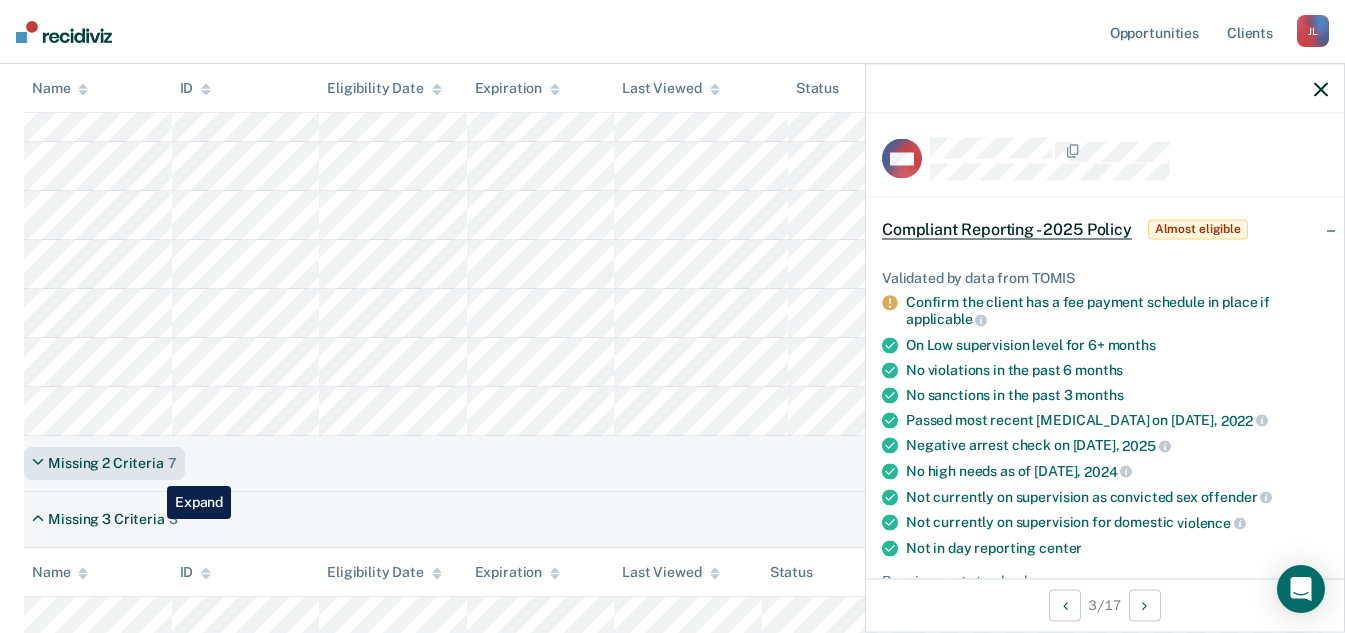 click on "Missing 2 Criteria" at bounding box center (105, 463) 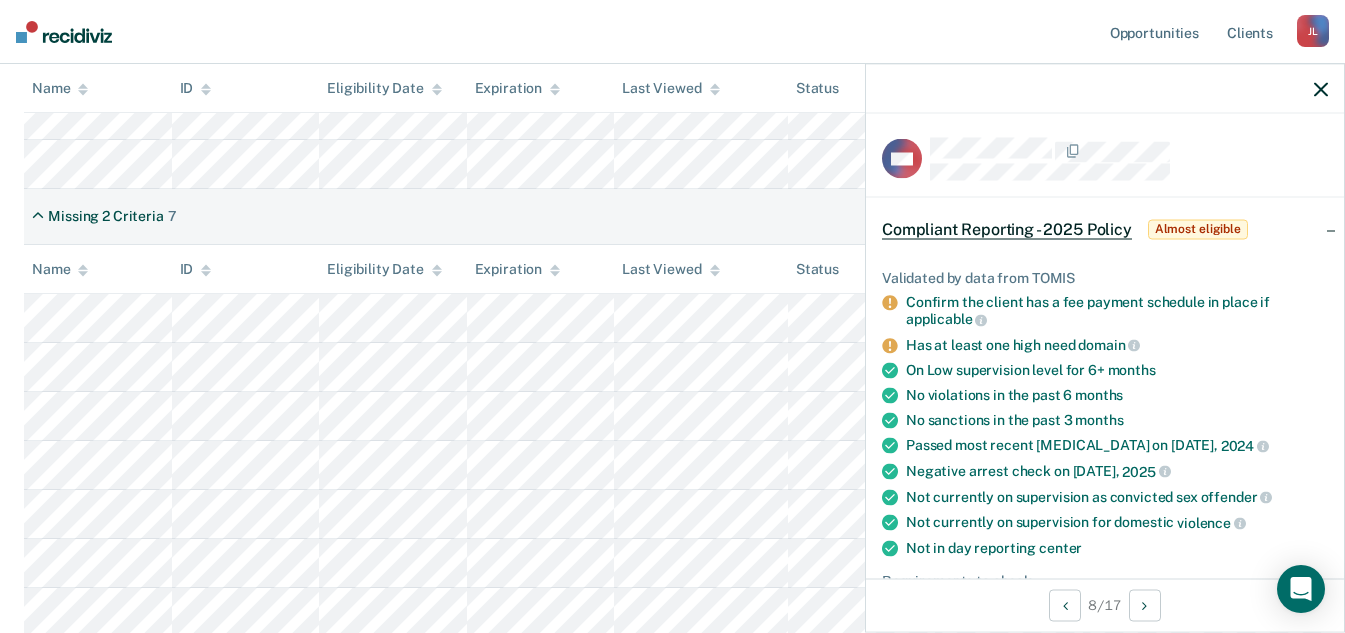 scroll, scrollTop: 351, scrollLeft: 0, axis: vertical 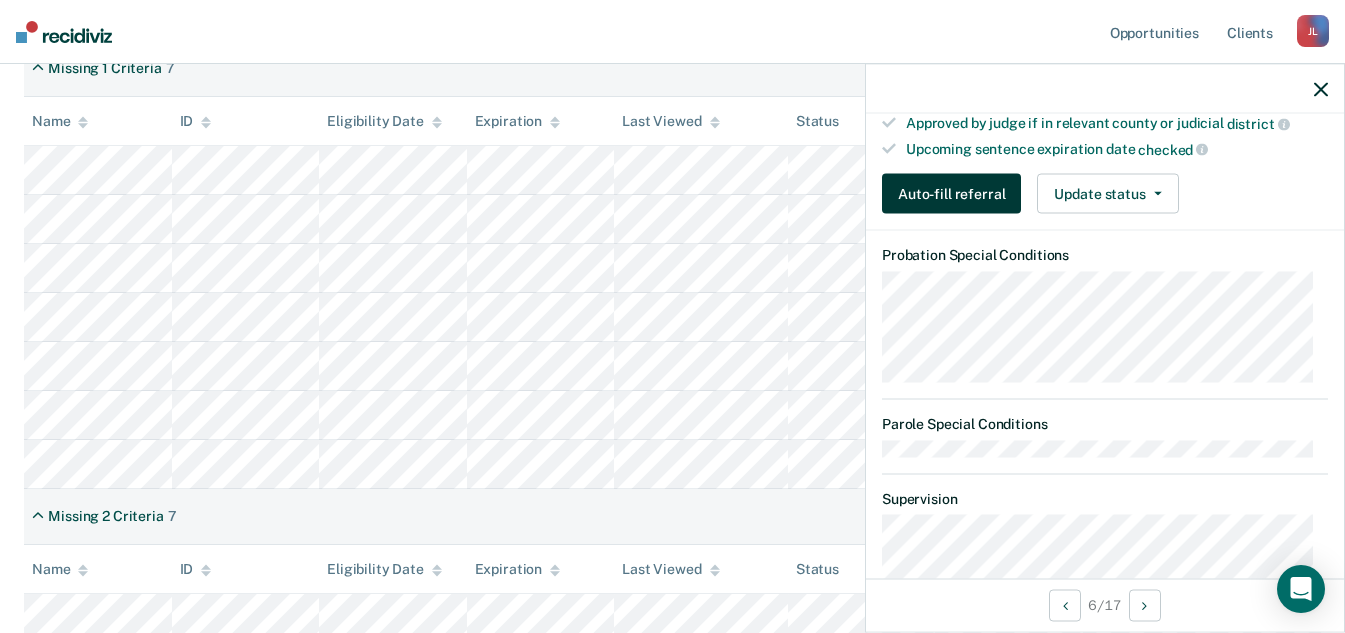 click on "Auto-fill referral" at bounding box center (951, 194) 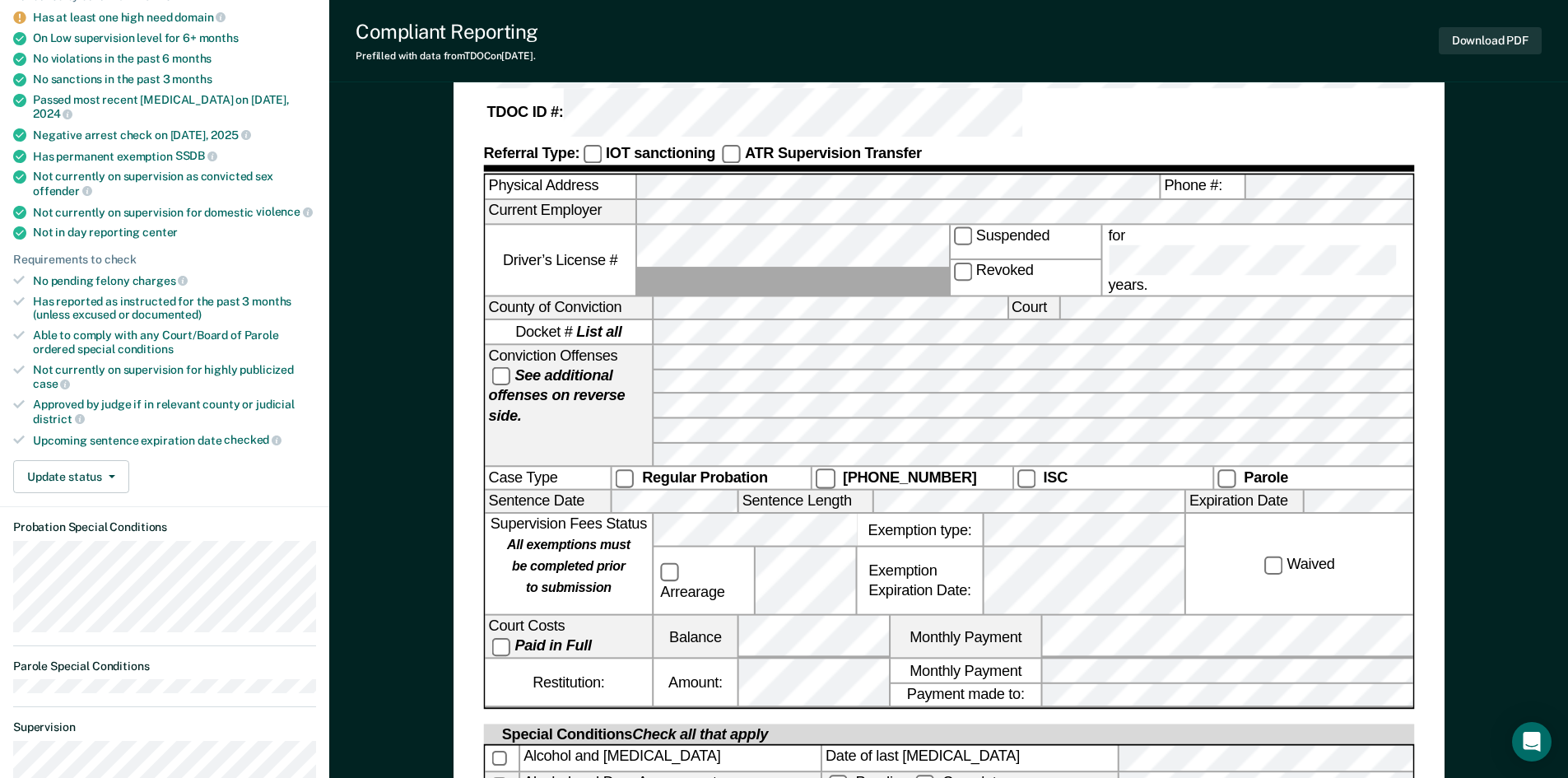 scroll, scrollTop: 247, scrollLeft: 0, axis: vertical 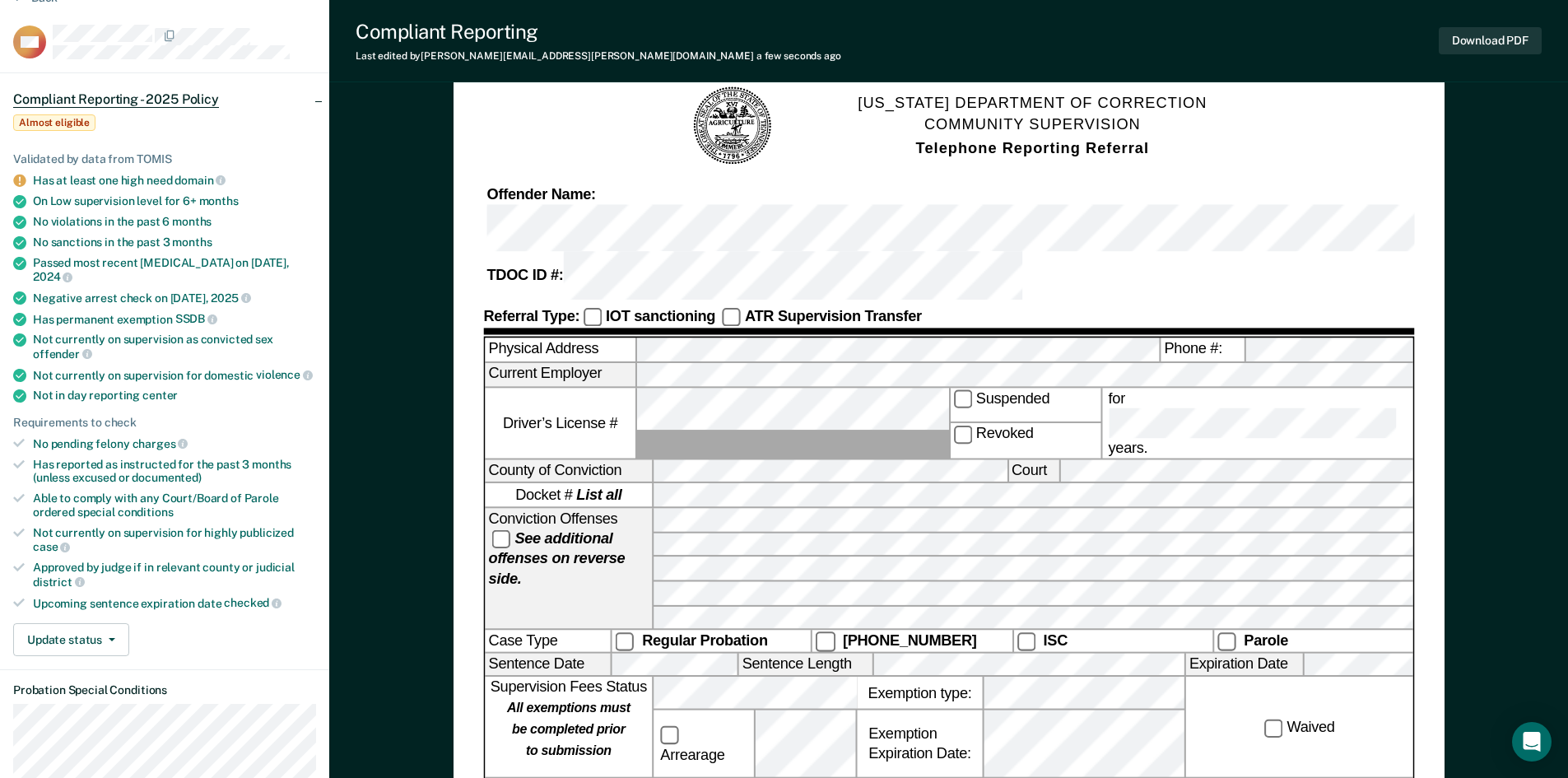 click on "County of Conviction Court" at bounding box center [948, 472] 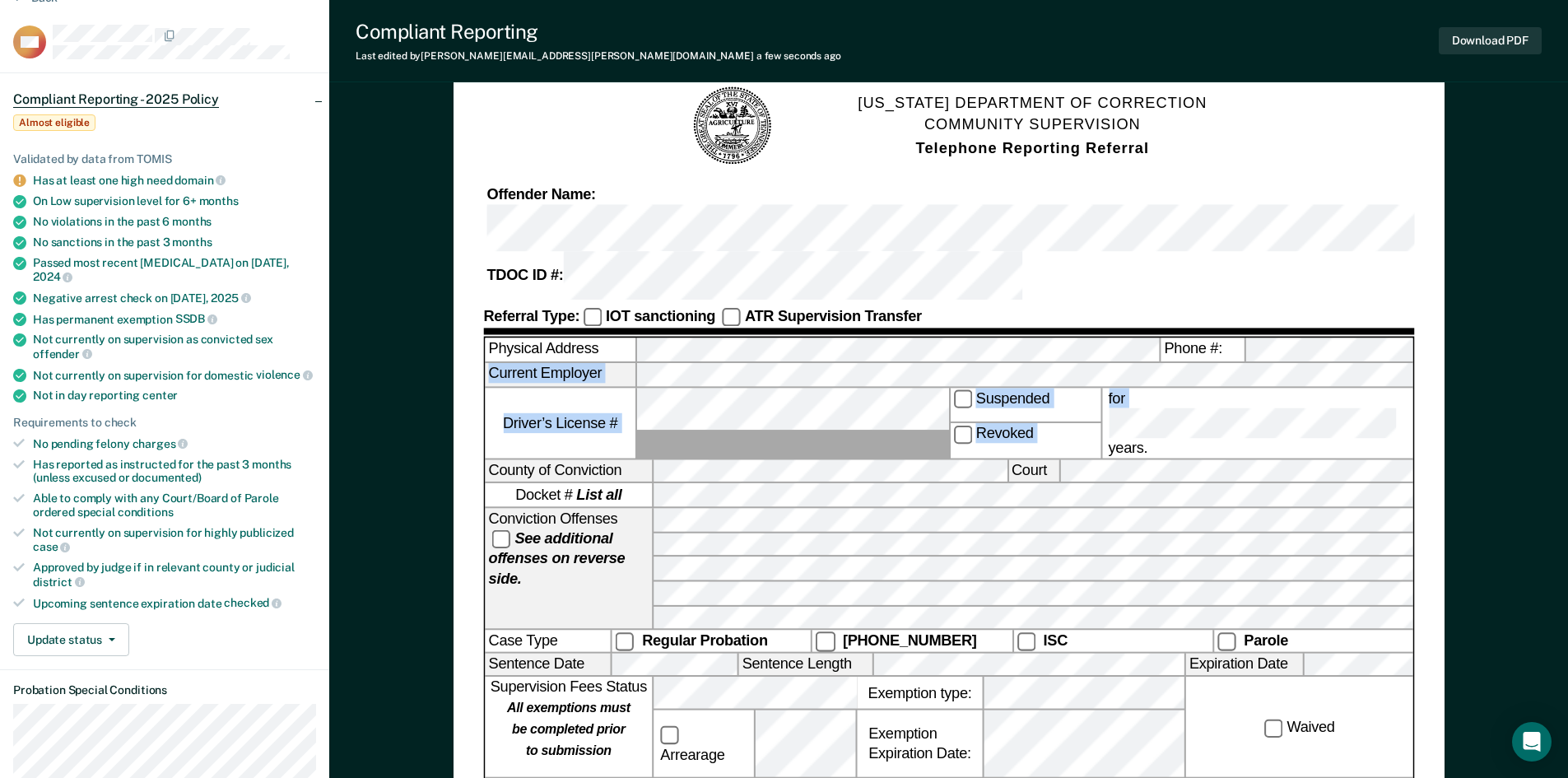 drag, startPoint x: 1376, startPoint y: 325, endPoint x: 1538, endPoint y: 128, distance: 255.055 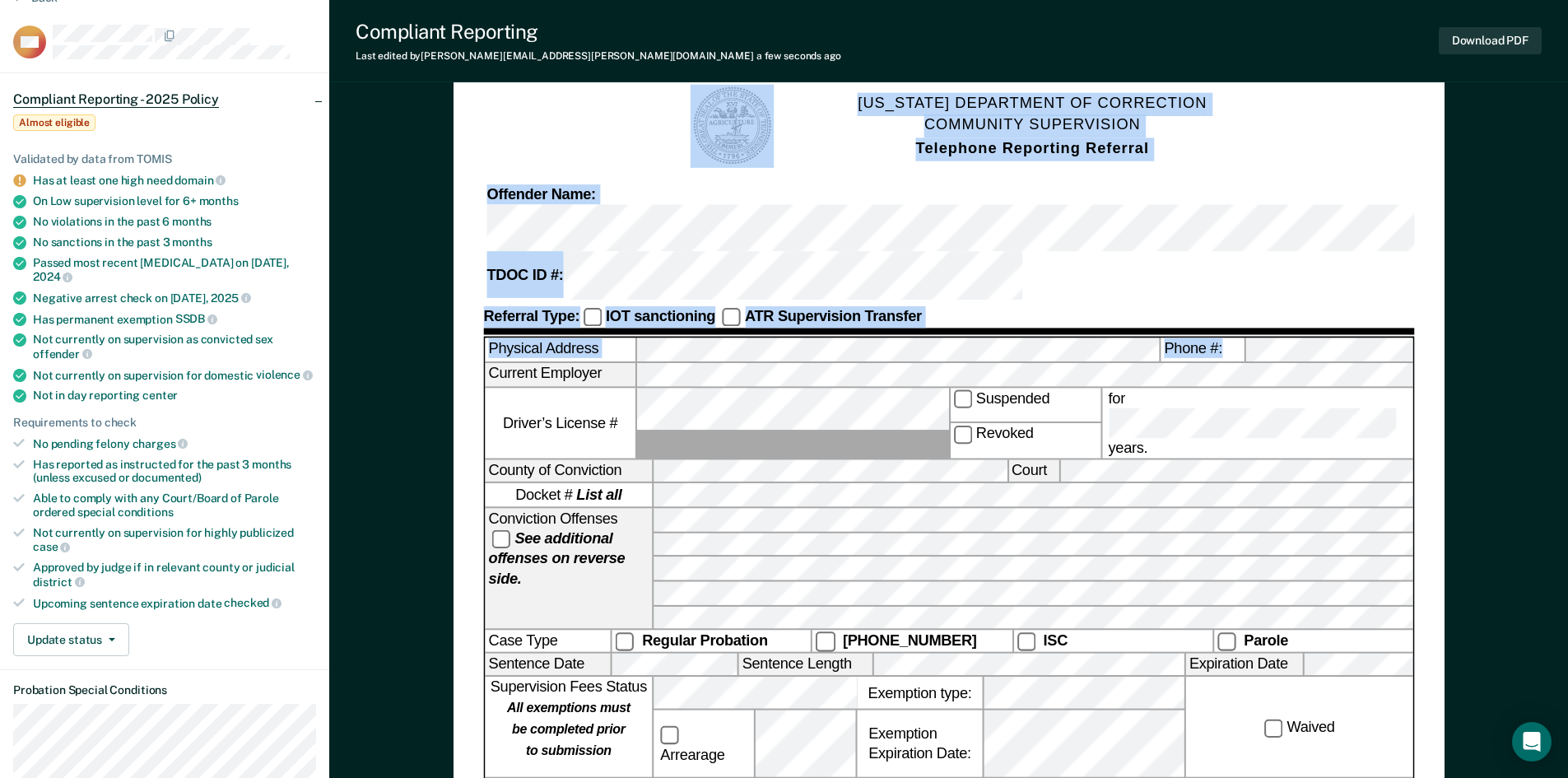 drag, startPoint x: 1538, startPoint y: 128, endPoint x: 1540, endPoint y: -2, distance: 130.01538 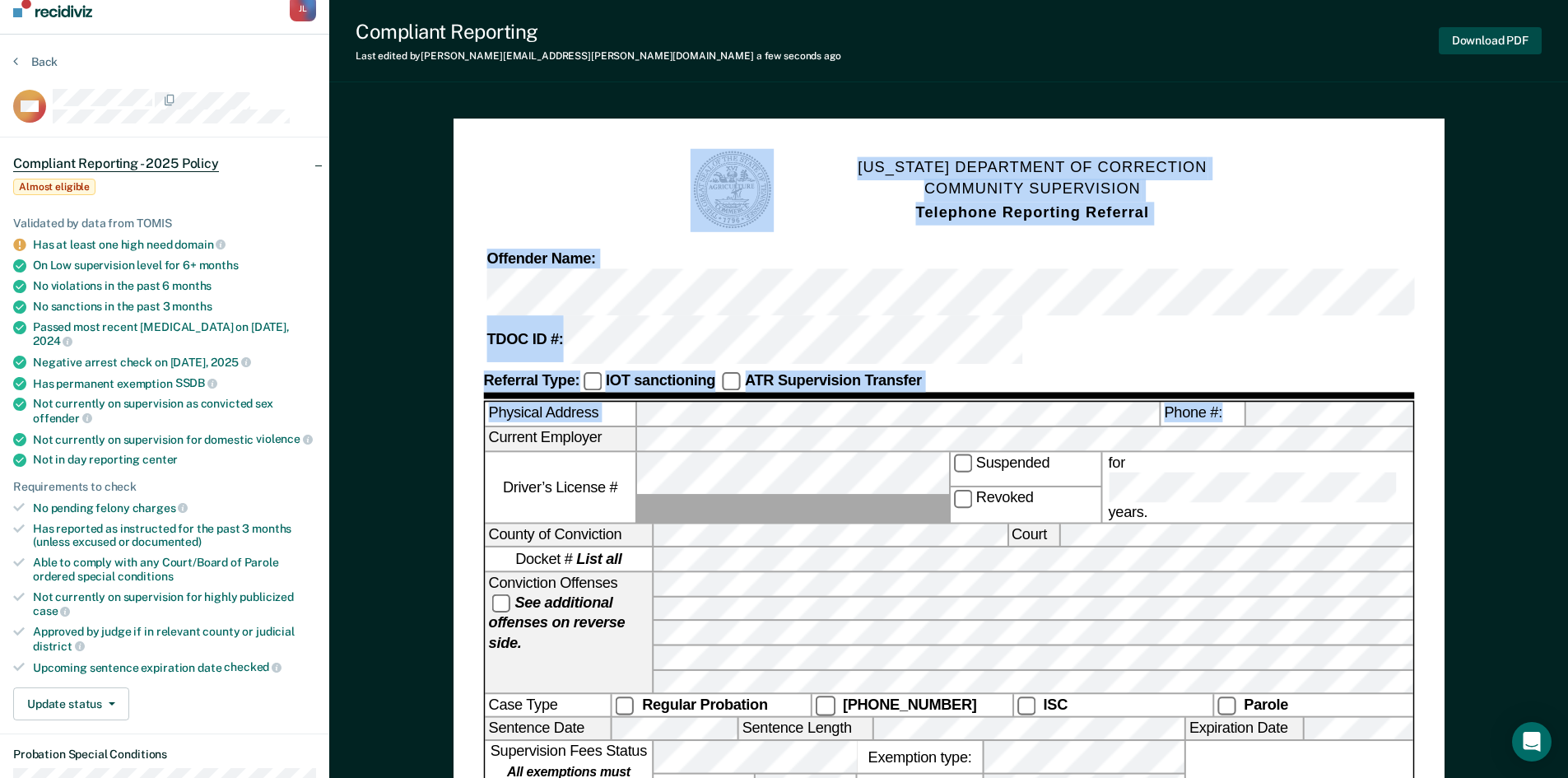 click on "Download PDF" at bounding box center [1490, 40] 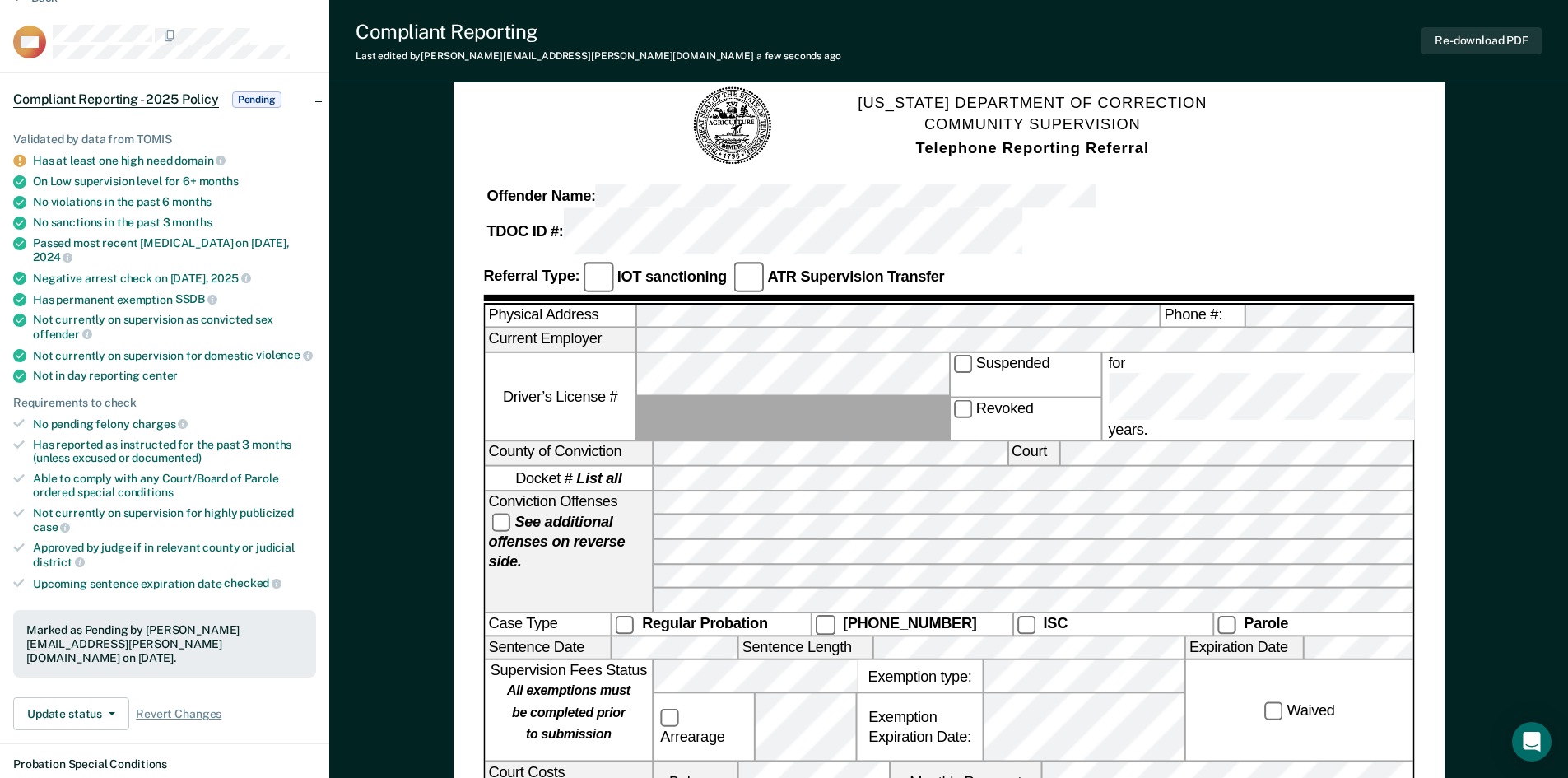 scroll, scrollTop: 0, scrollLeft: 0, axis: both 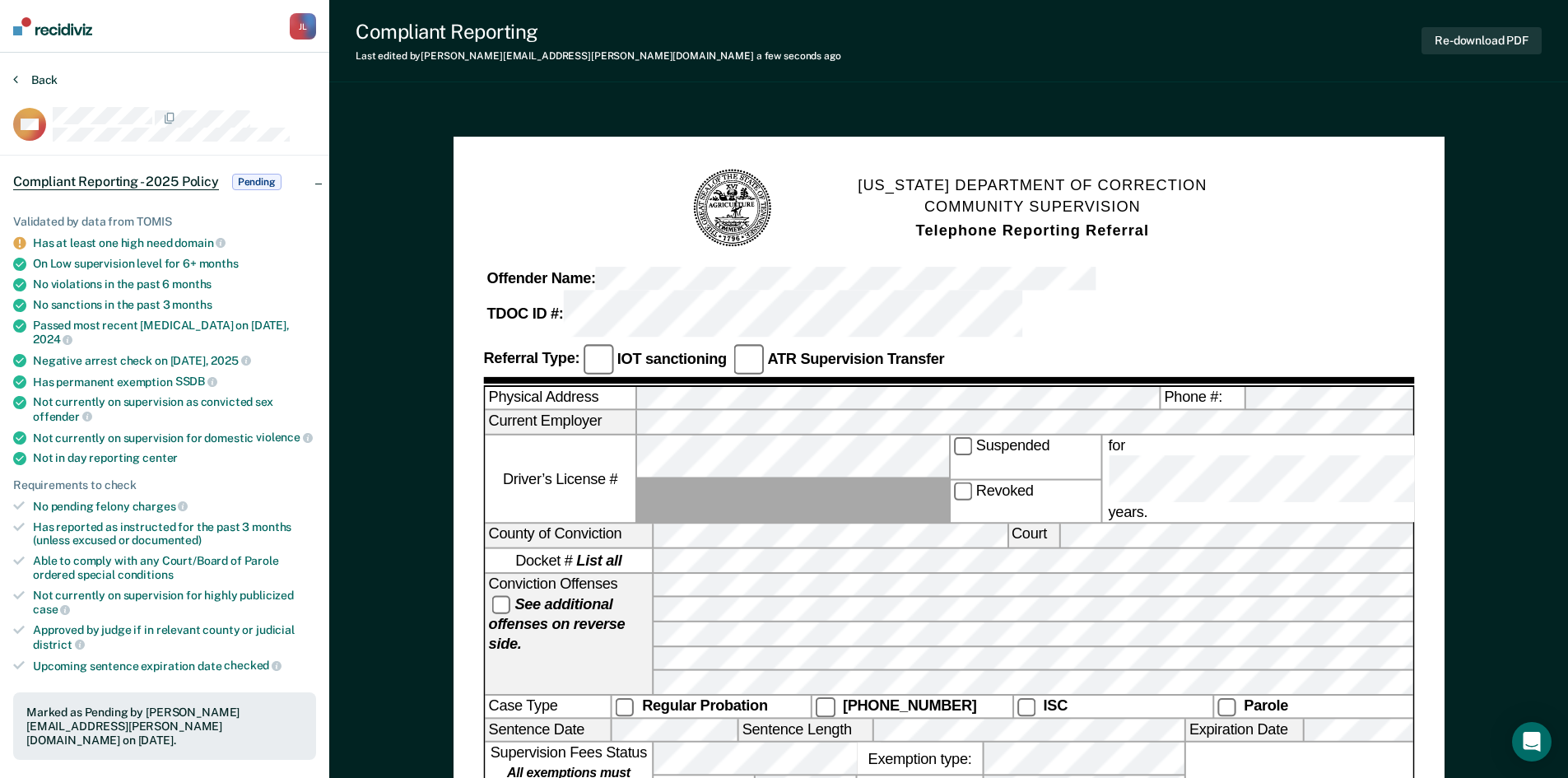 click on "Back" at bounding box center [35, 80] 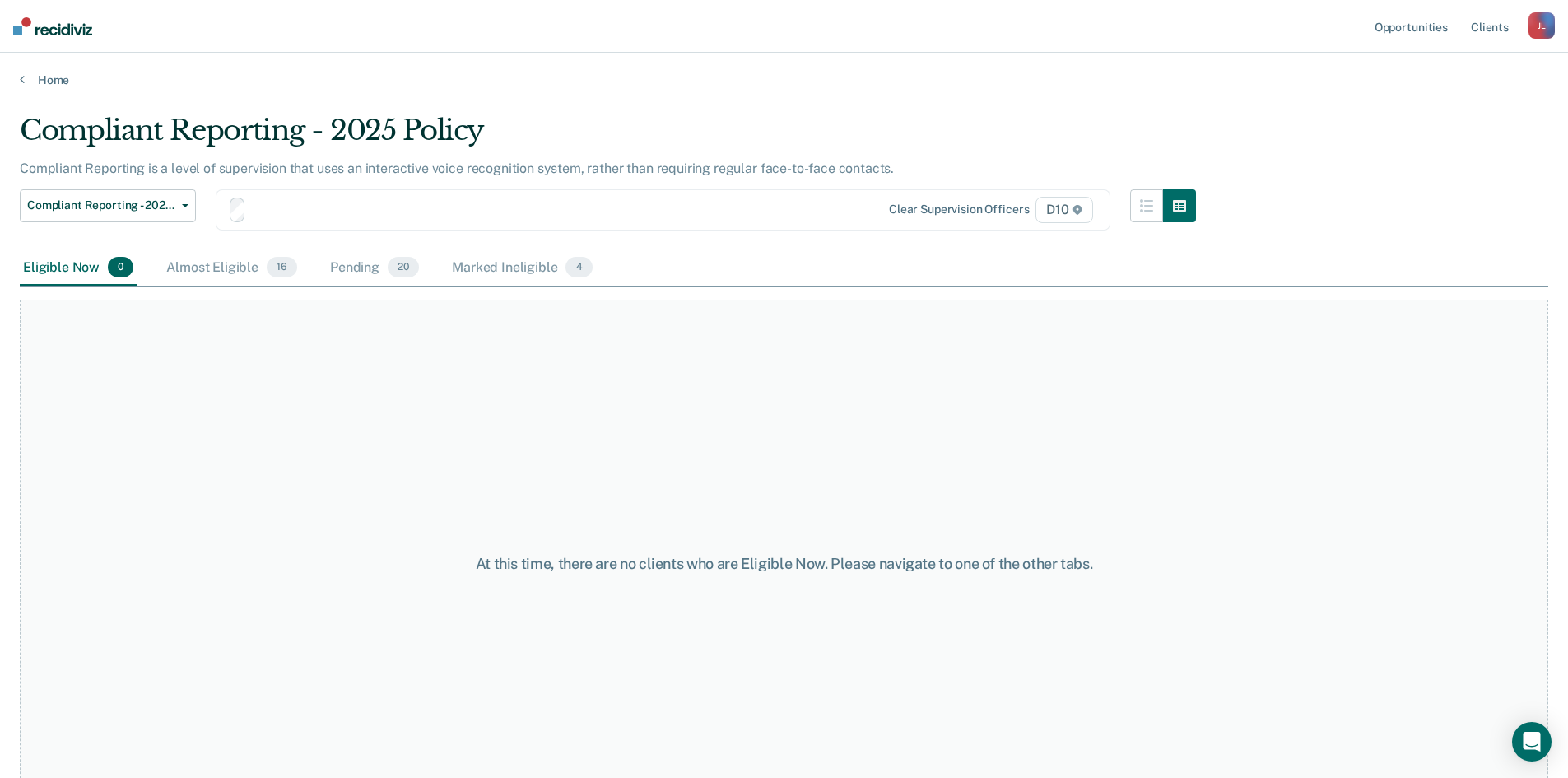 scroll, scrollTop: 49, scrollLeft: 0, axis: vertical 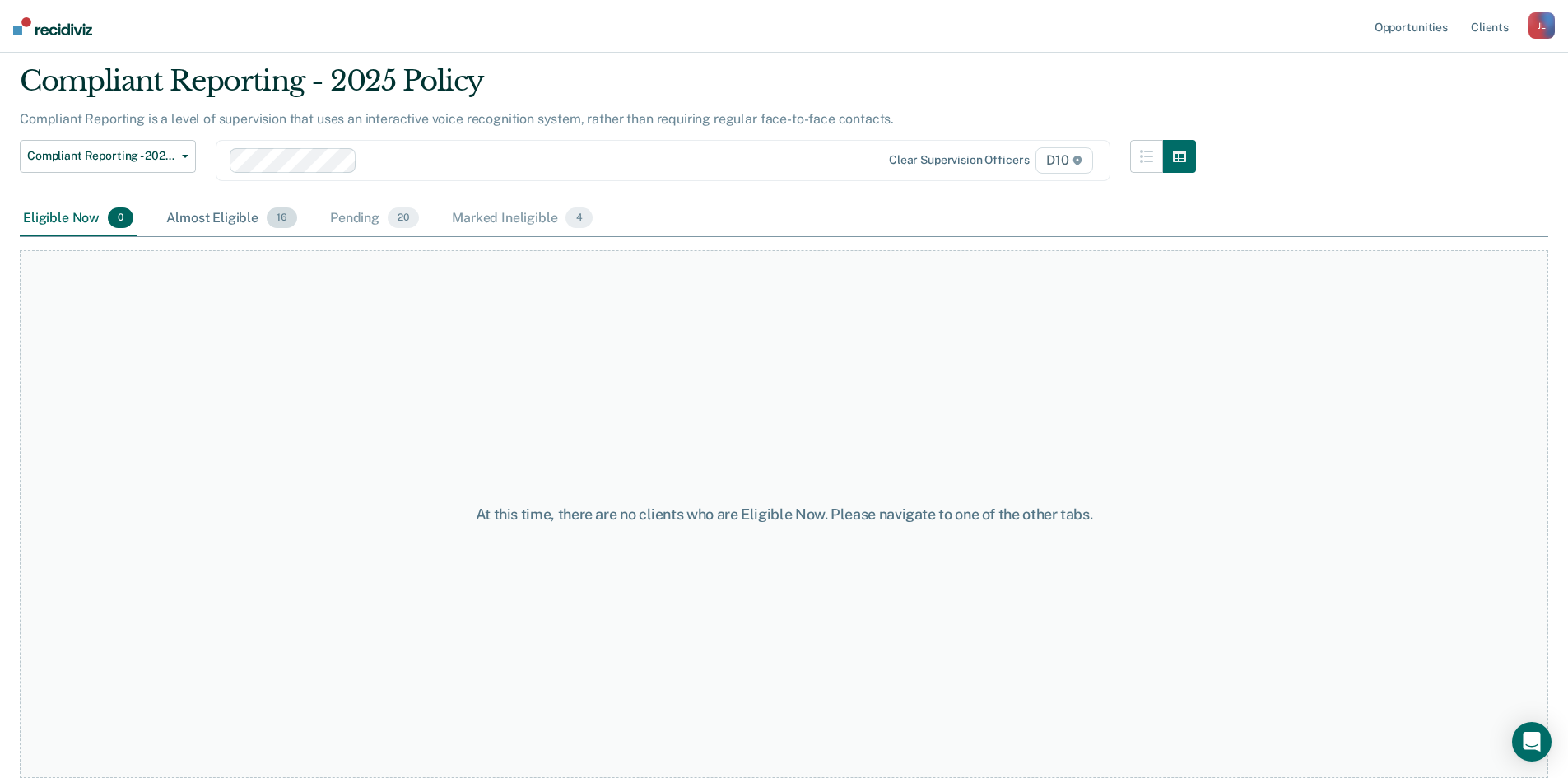 click on "Almost Eligible 16" at bounding box center [231, 219] 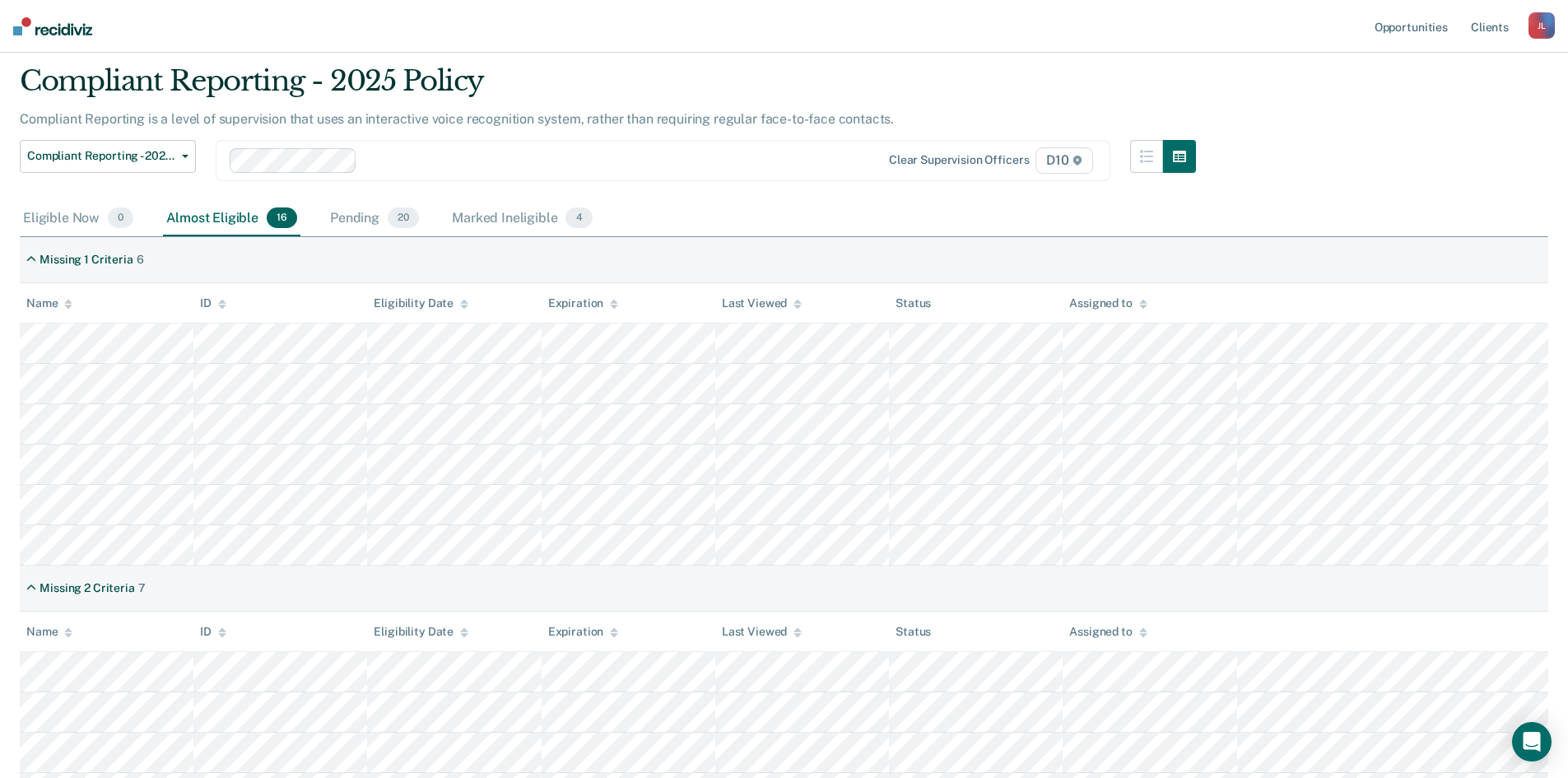 scroll, scrollTop: 0, scrollLeft: 0, axis: both 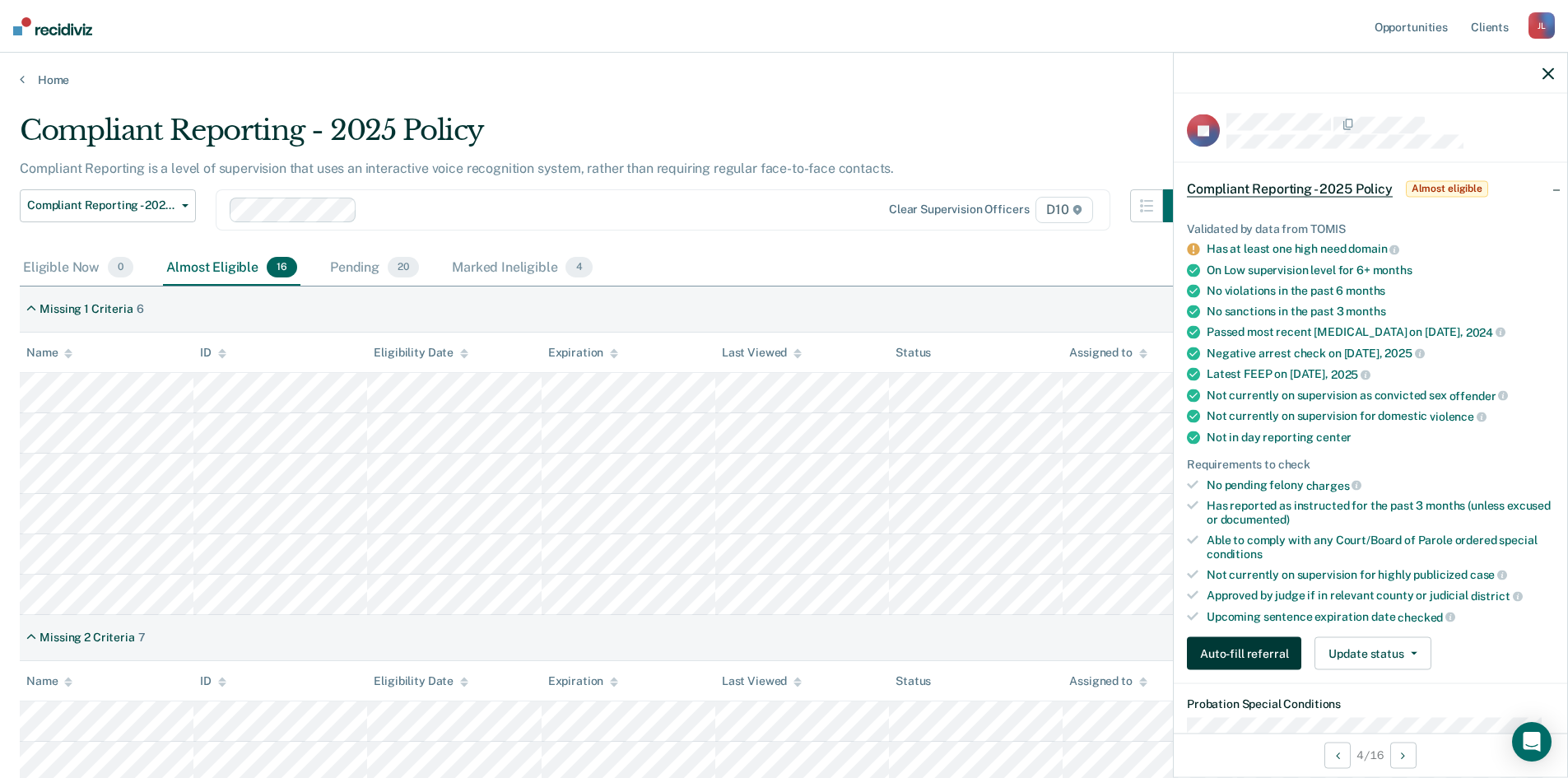 click on "Auto-fill referral" at bounding box center [1244, 654] 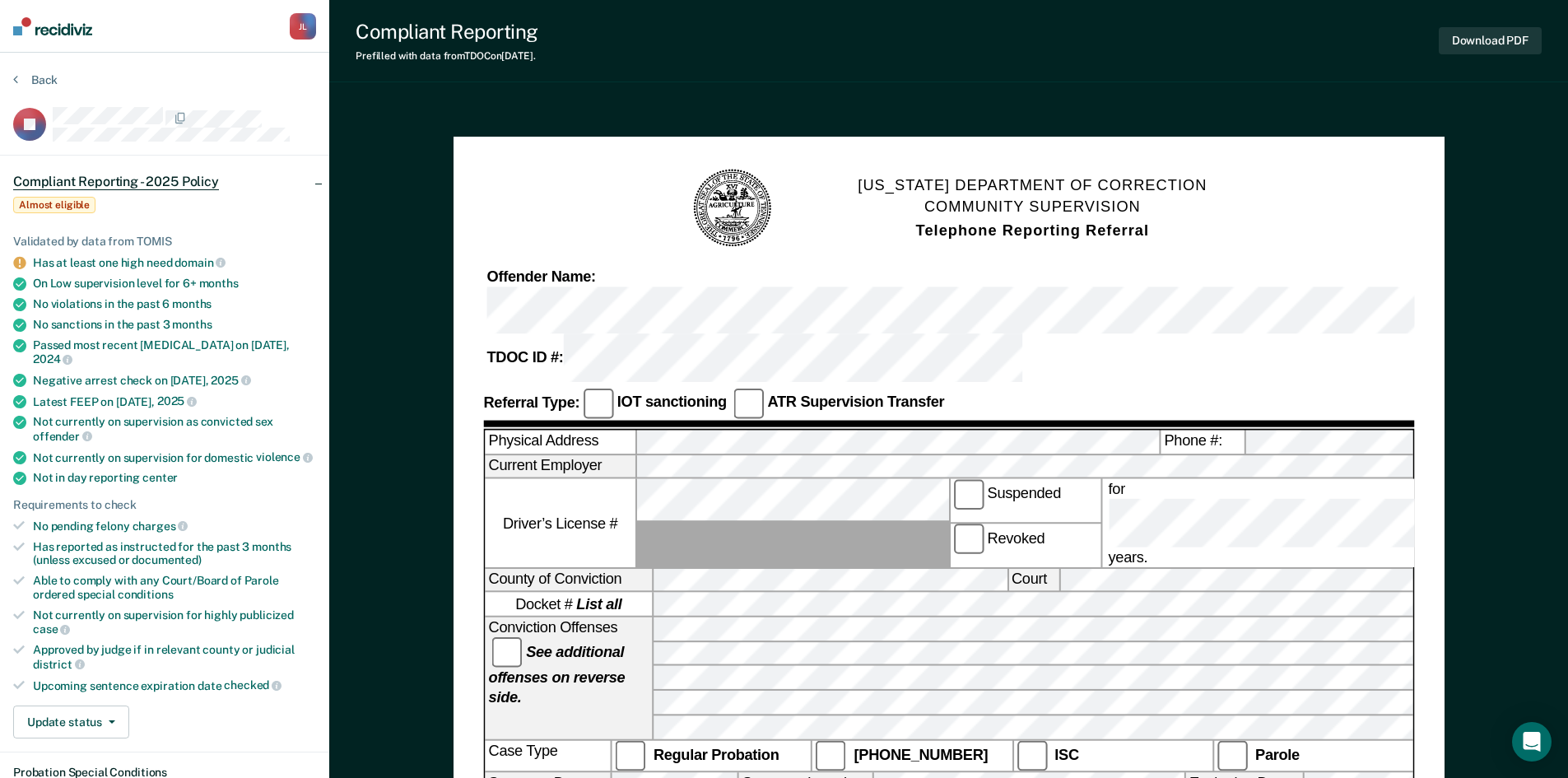drag, startPoint x: 574, startPoint y: 398, endPoint x: 577, endPoint y: 421, distance: 23.194827 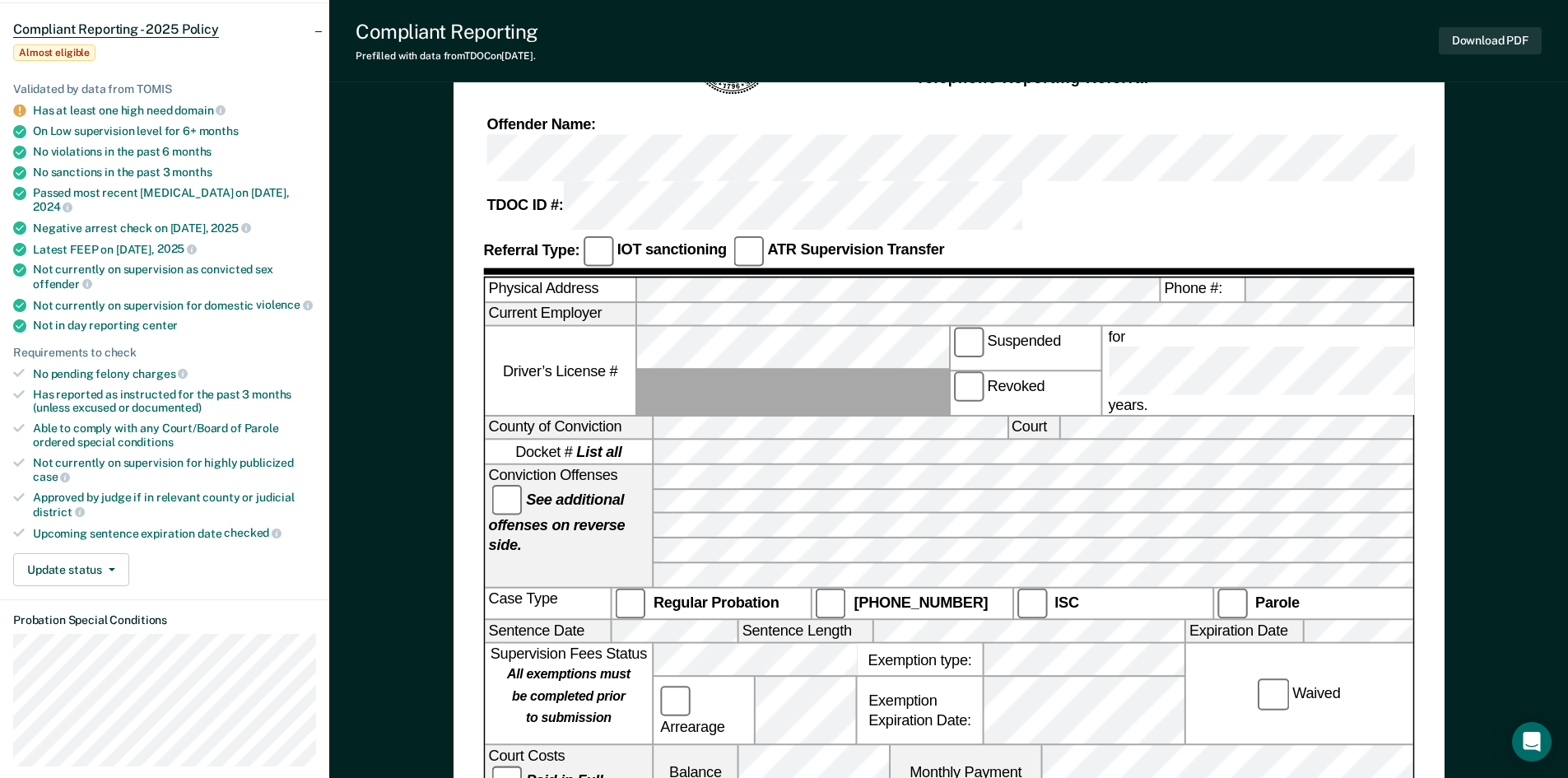 scroll, scrollTop: 247, scrollLeft: 0, axis: vertical 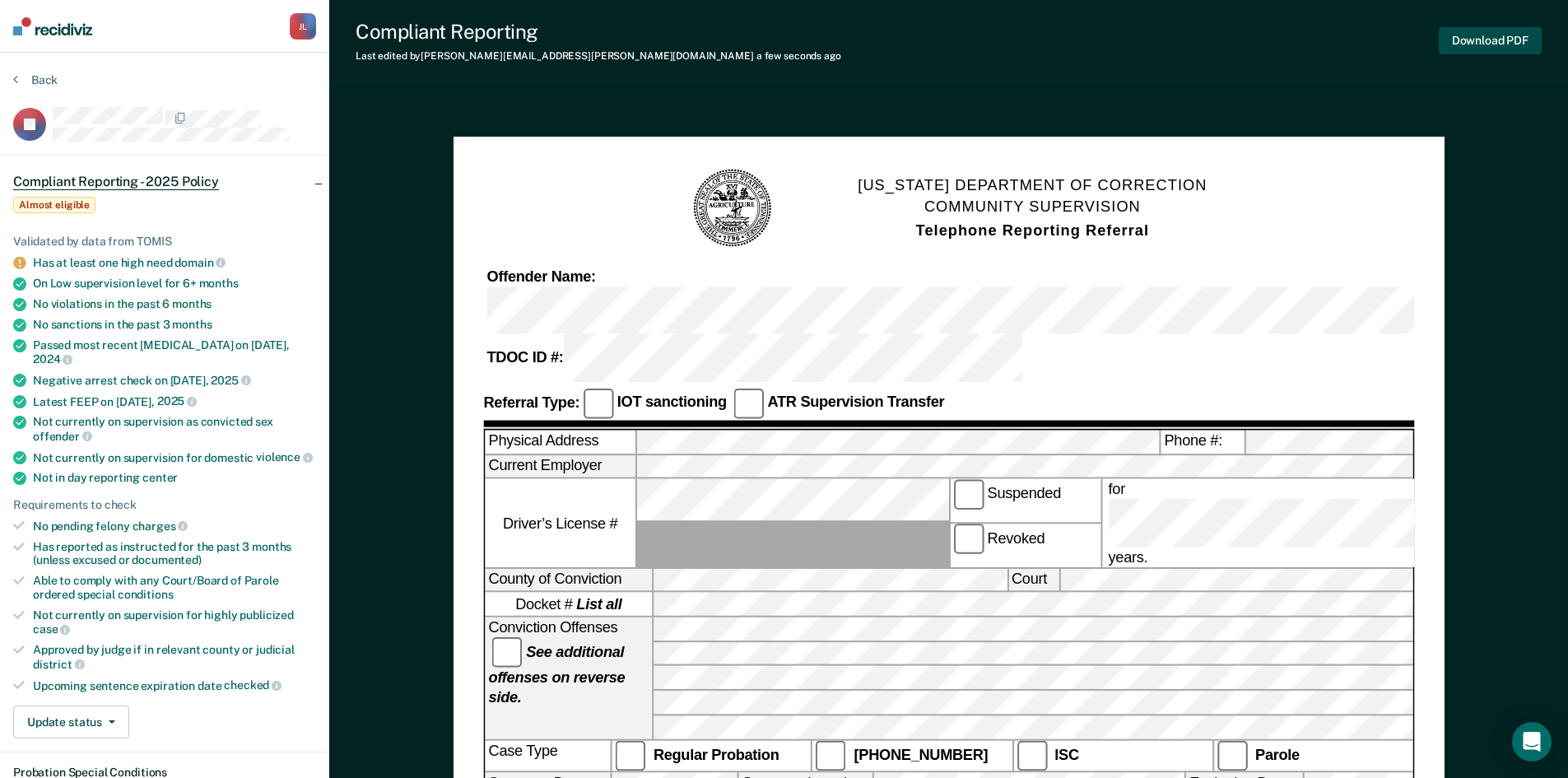 click on "Download PDF" at bounding box center [1490, 40] 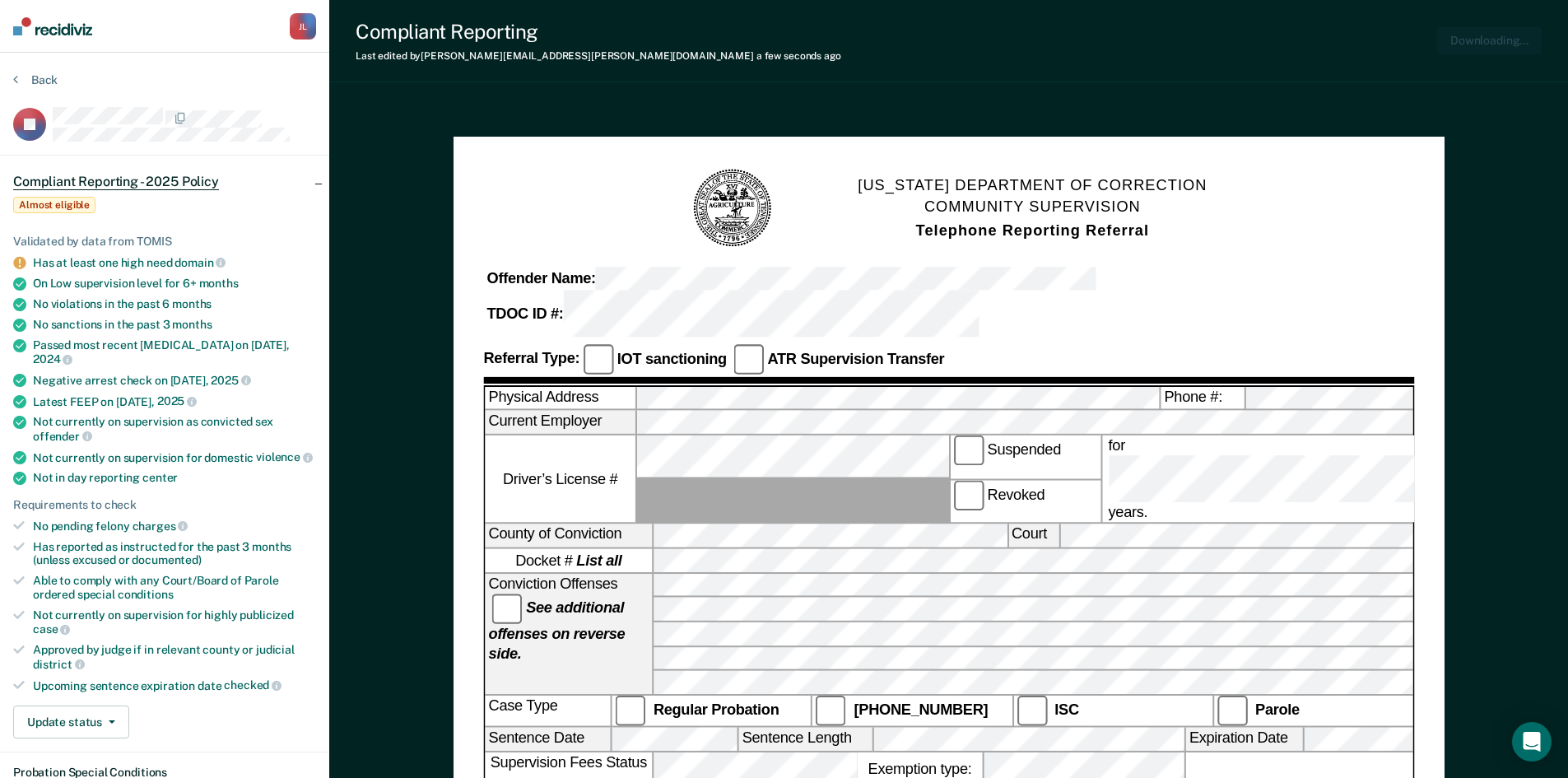 scroll, scrollTop: 0, scrollLeft: 0, axis: both 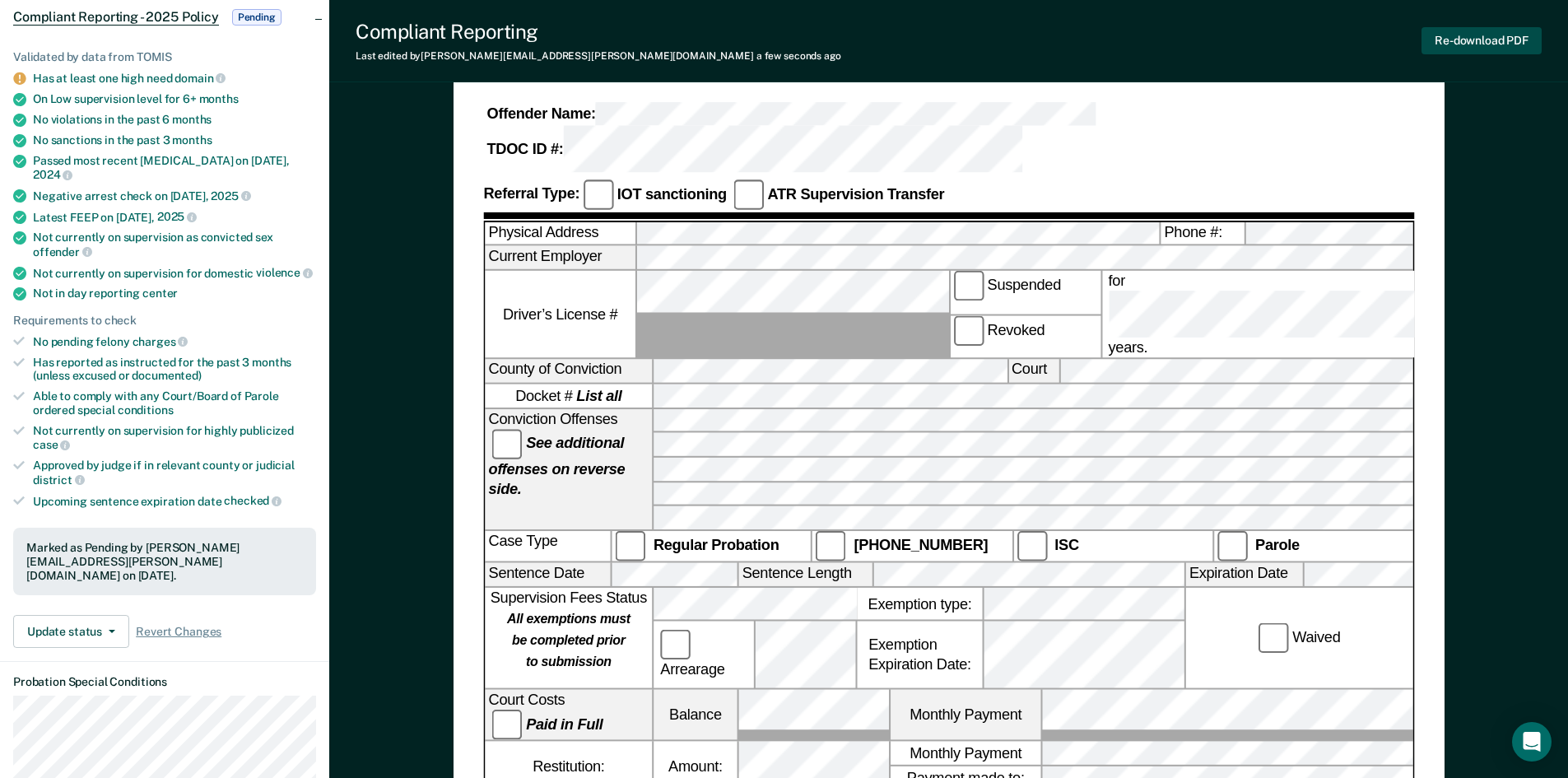 click on "Re-download PDF" at bounding box center [1482, 40] 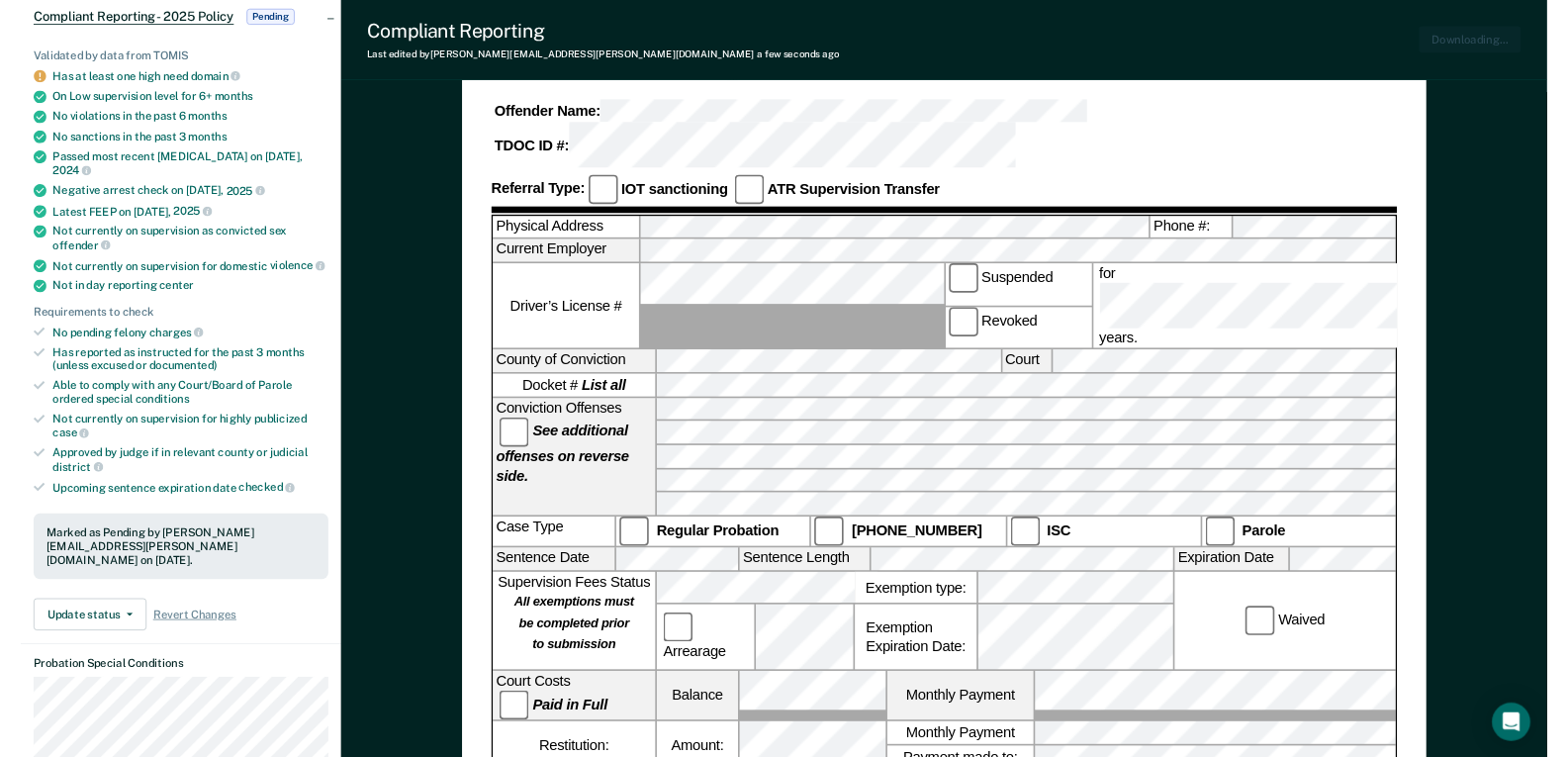 scroll, scrollTop: 0, scrollLeft: 0, axis: both 